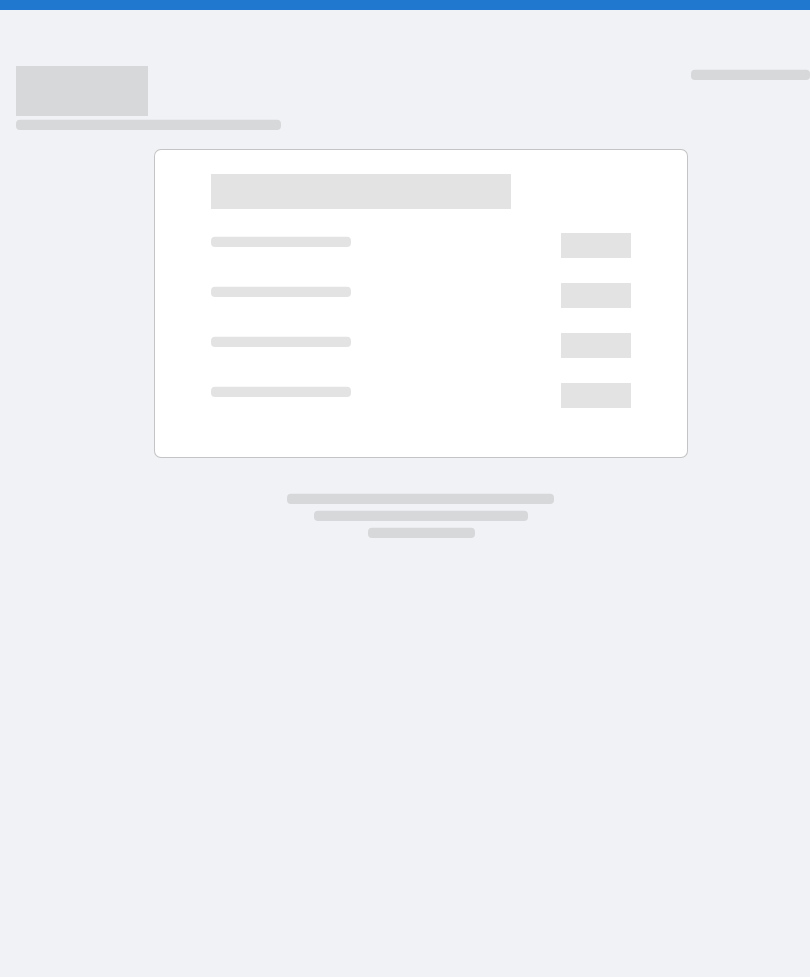 scroll, scrollTop: 0, scrollLeft: 0, axis: both 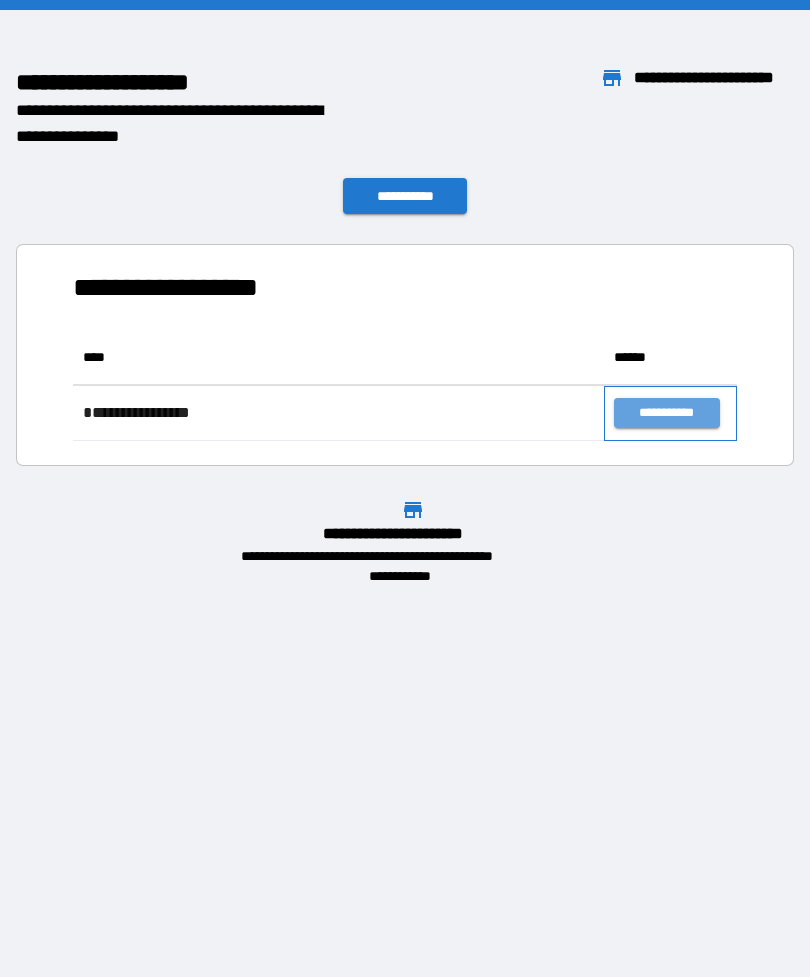 click on "**********" at bounding box center (670, 413) 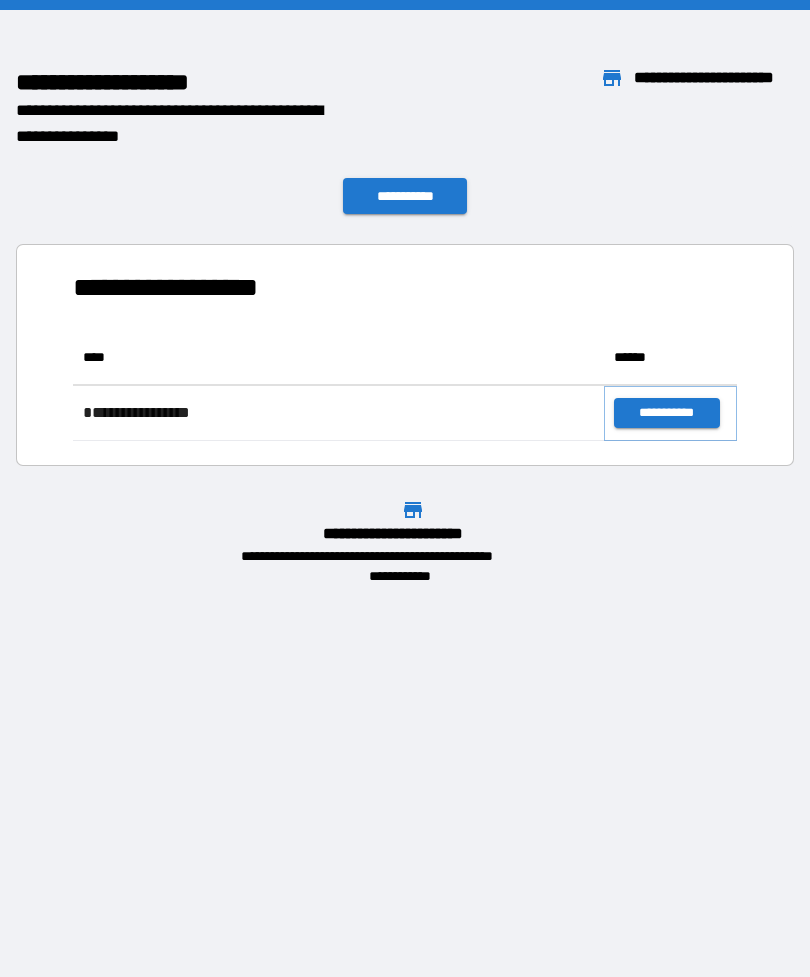 click on "**********" at bounding box center (666, 413) 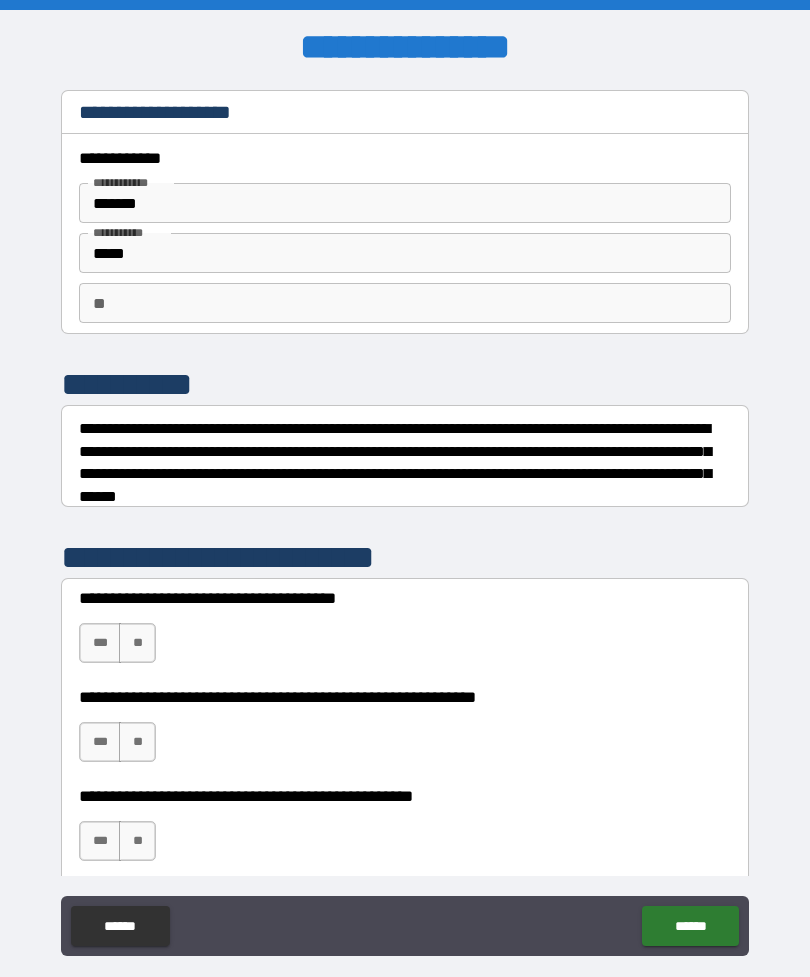 click on "**" at bounding box center [137, 643] 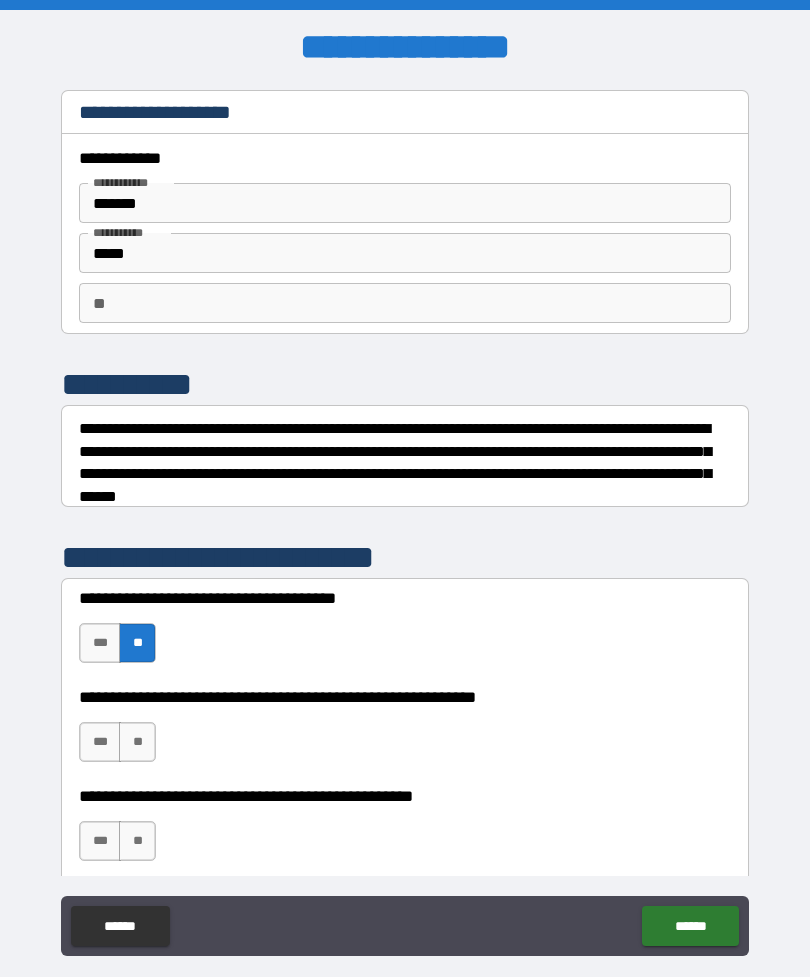 click on "**" at bounding box center [137, 742] 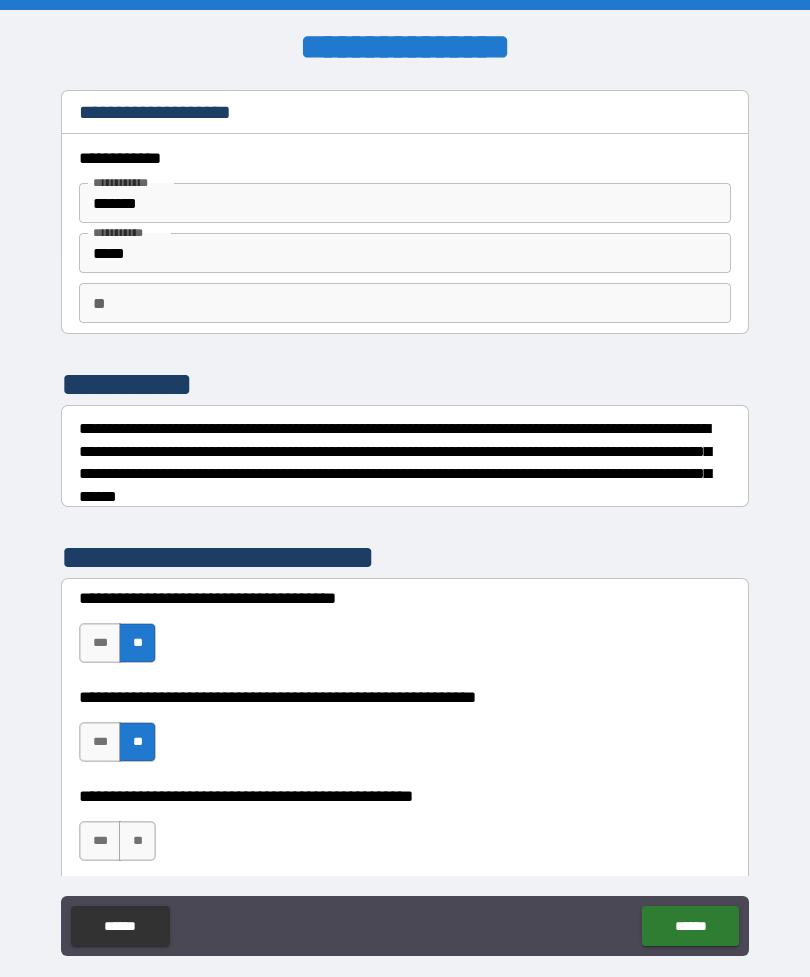 click on "**" at bounding box center (137, 841) 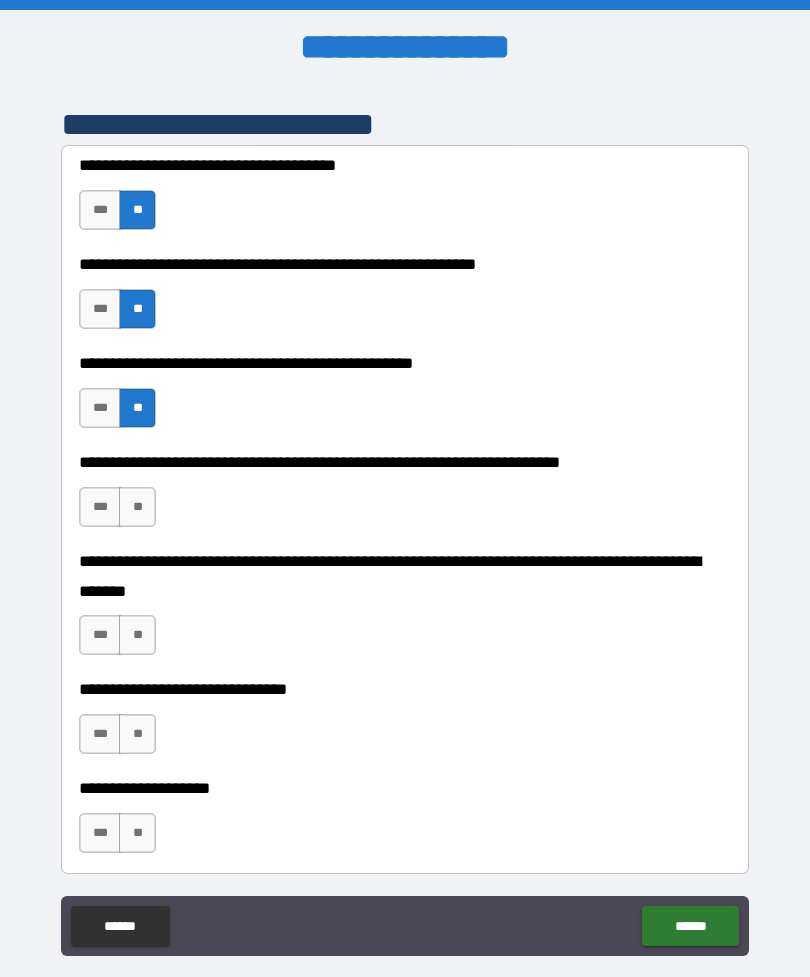scroll, scrollTop: 434, scrollLeft: 0, axis: vertical 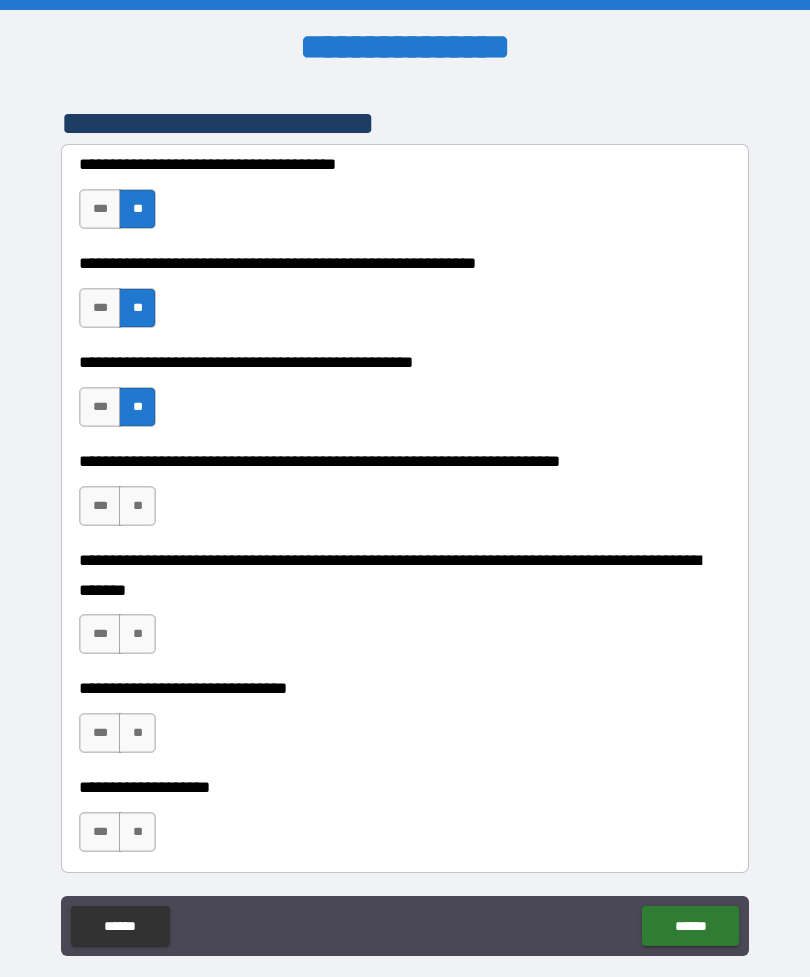 click on "***" at bounding box center (100, 506) 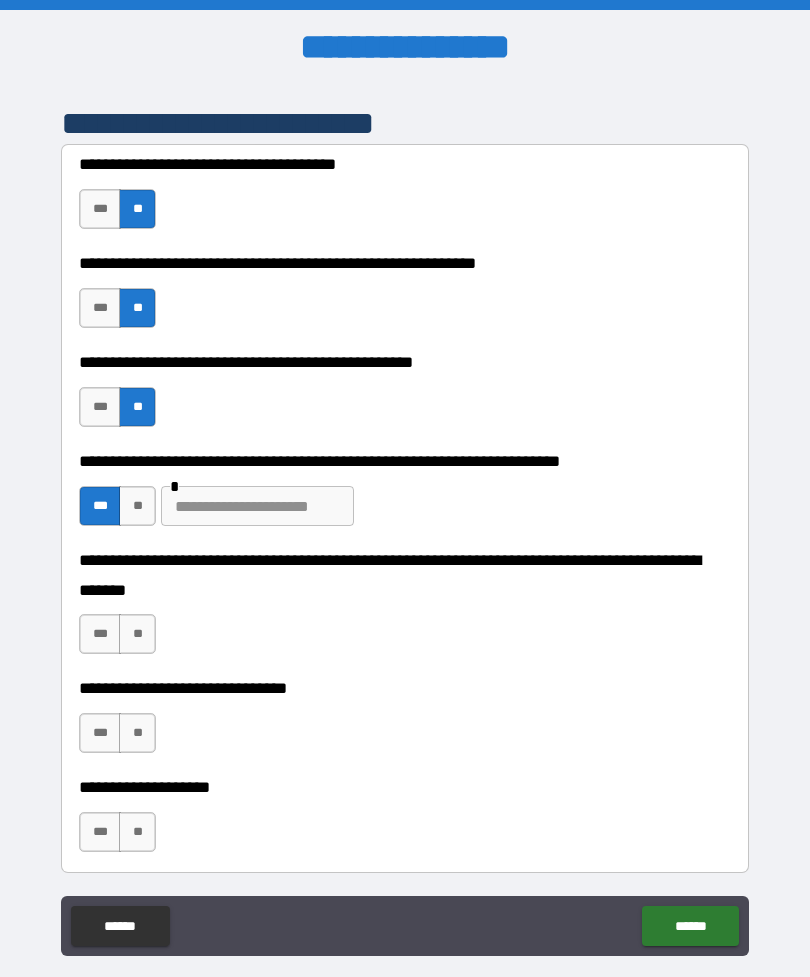 click at bounding box center [257, 506] 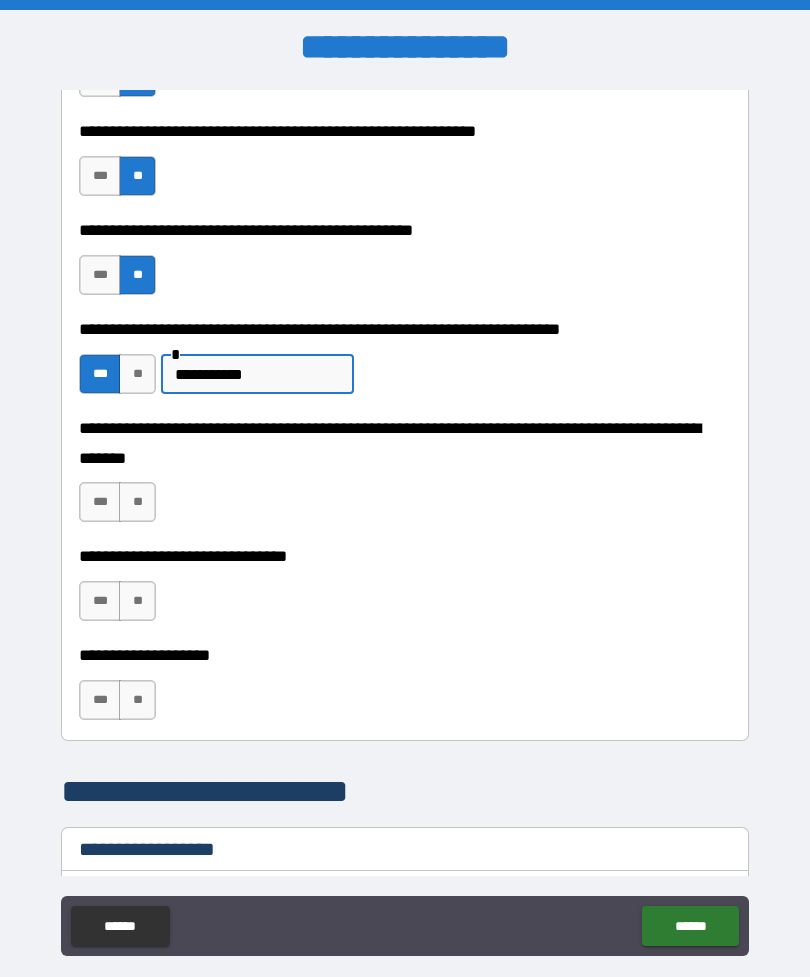 scroll, scrollTop: 569, scrollLeft: 0, axis: vertical 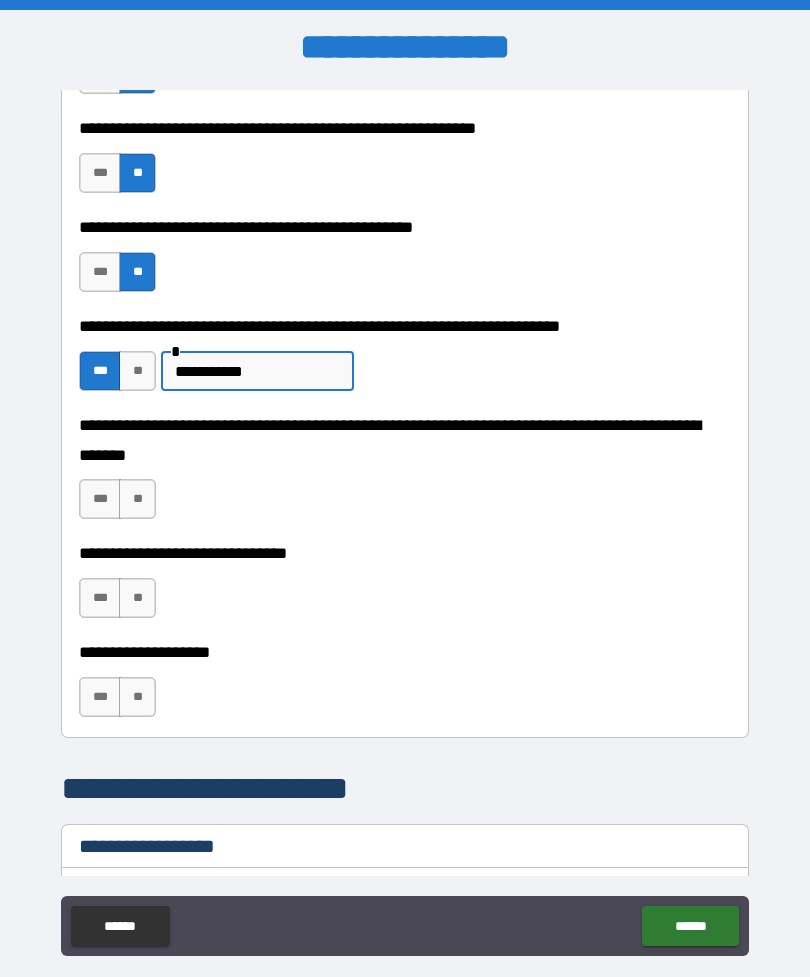 type on "**********" 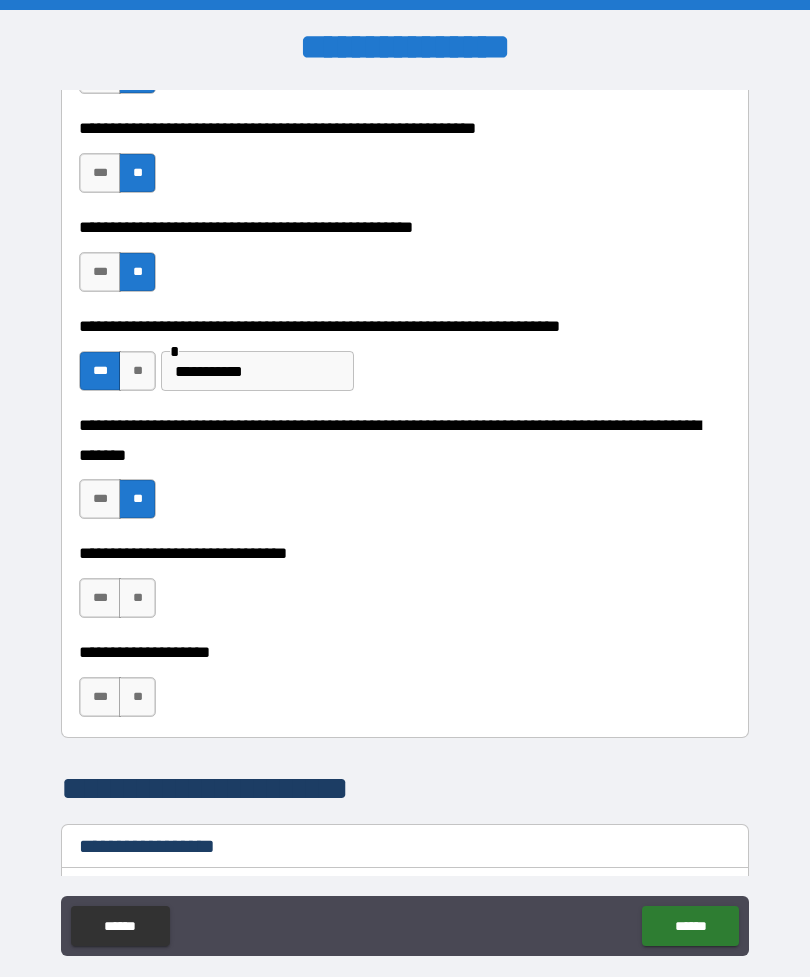 click on "**" at bounding box center [137, 598] 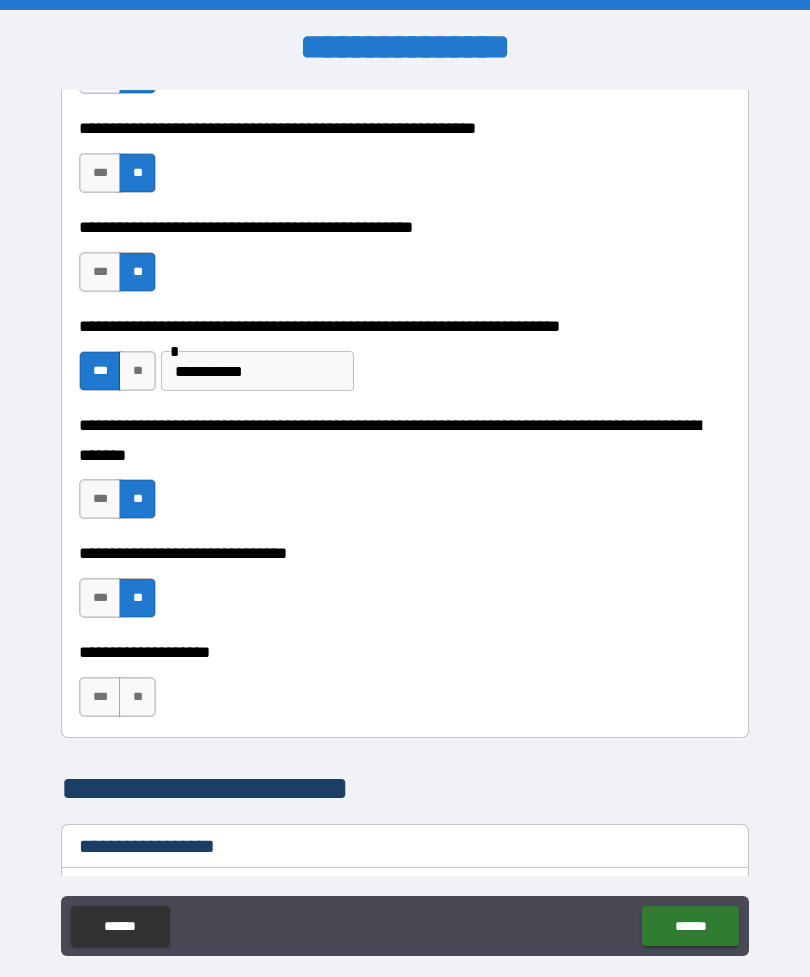 click on "**" at bounding box center [137, 697] 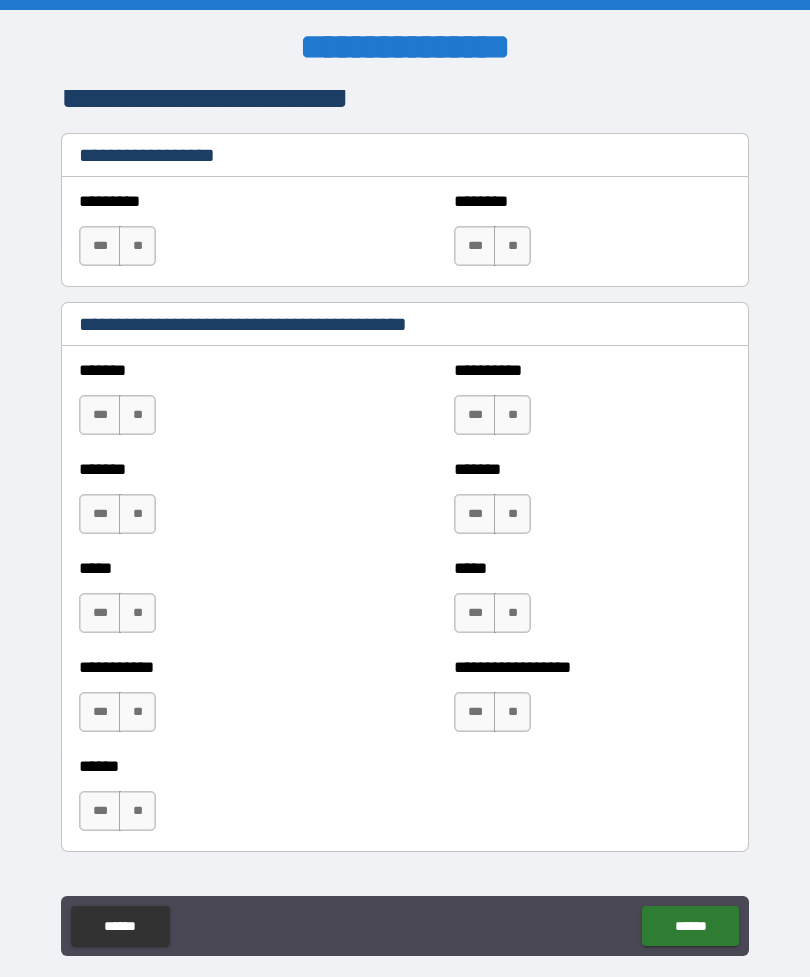 scroll, scrollTop: 1263, scrollLeft: 0, axis: vertical 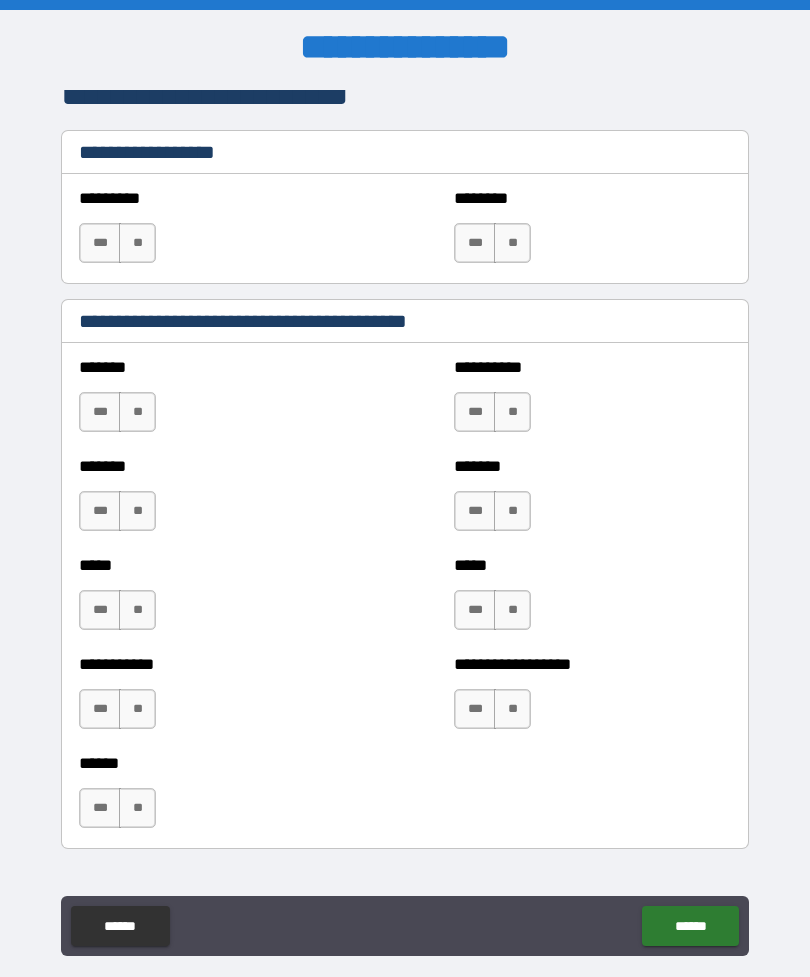 click on "**" at bounding box center (512, 412) 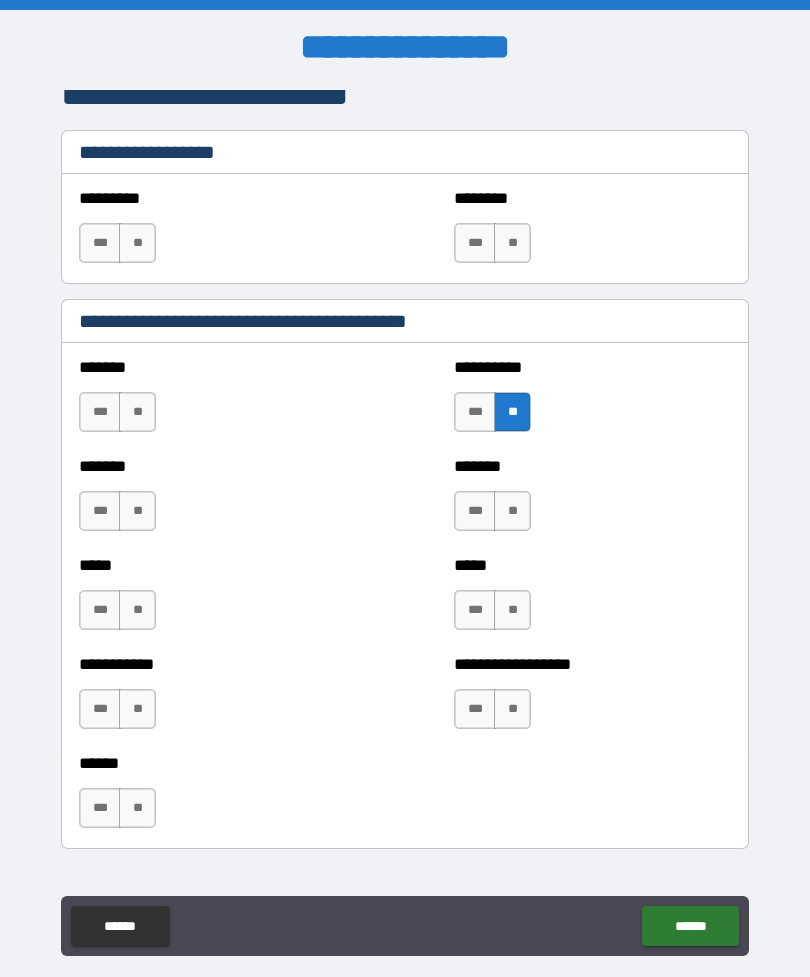 click on "**" at bounding box center [512, 511] 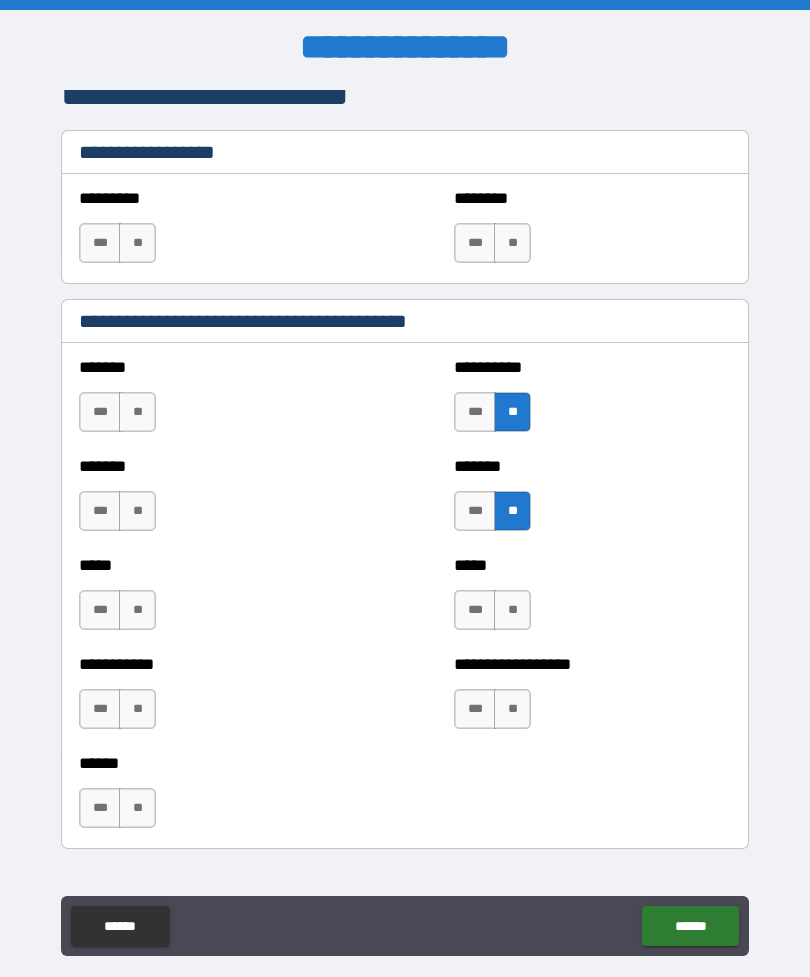 click on "**" at bounding box center [512, 610] 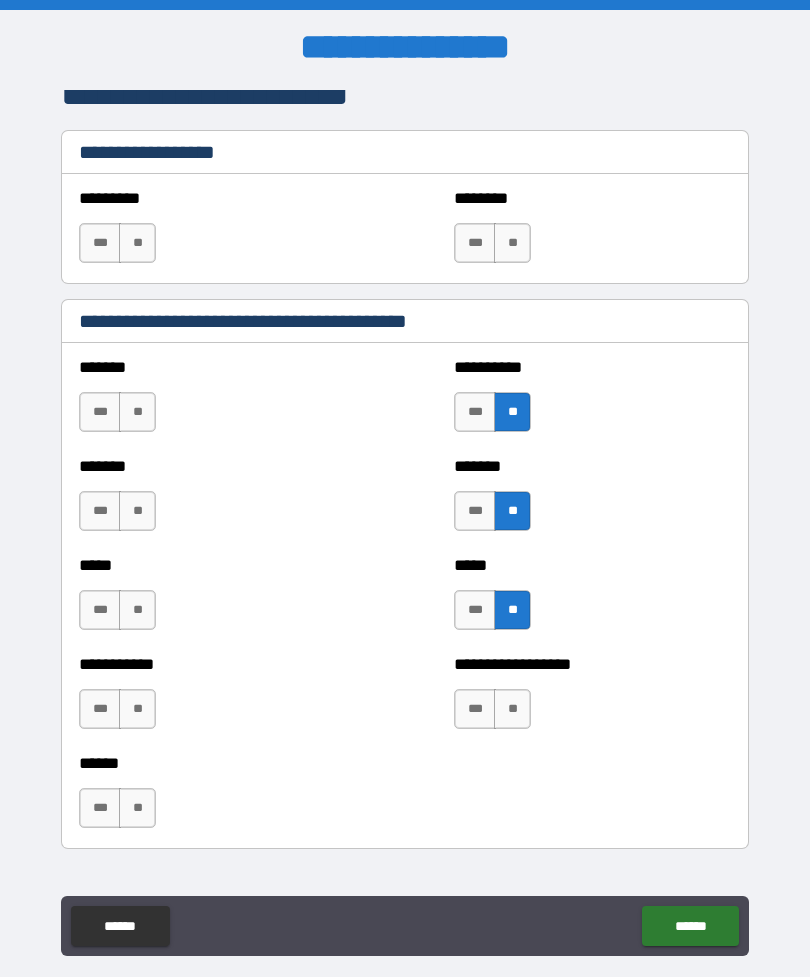 click on "**" at bounding box center [512, 709] 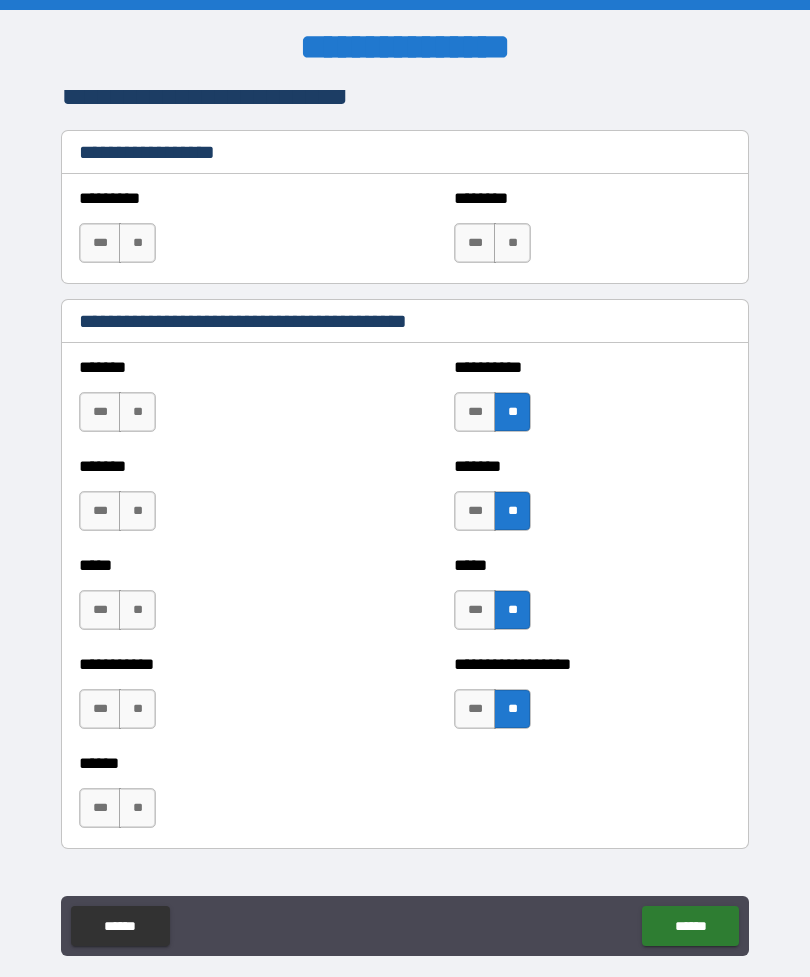 click on "**" at bounding box center [137, 808] 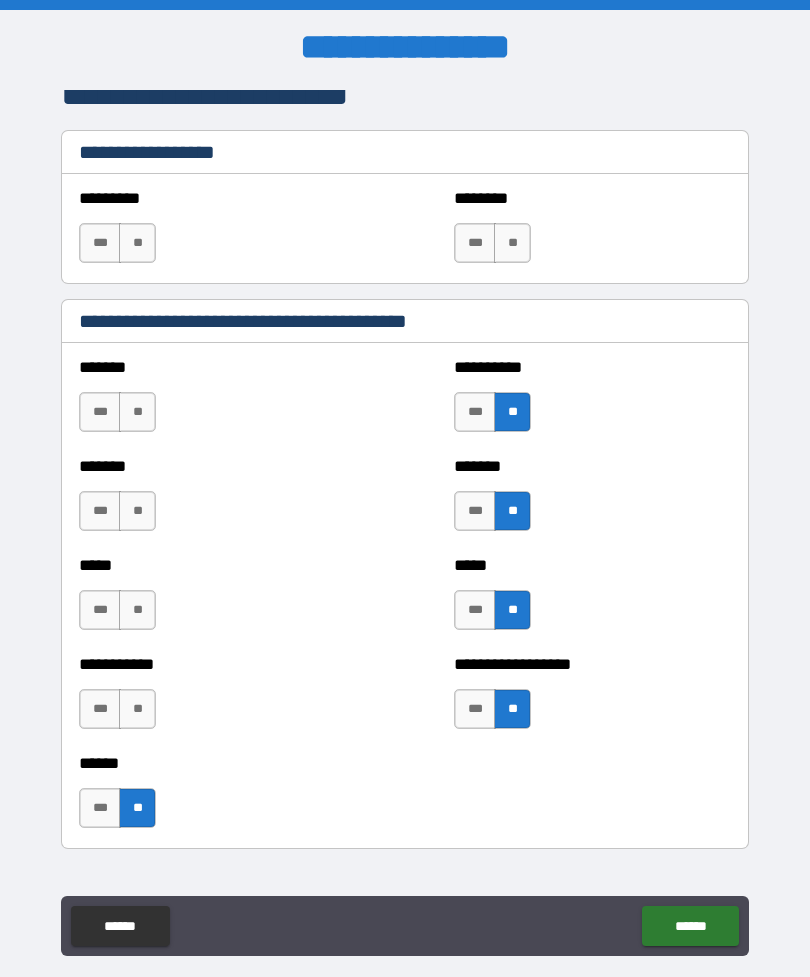 click on "**" at bounding box center (137, 808) 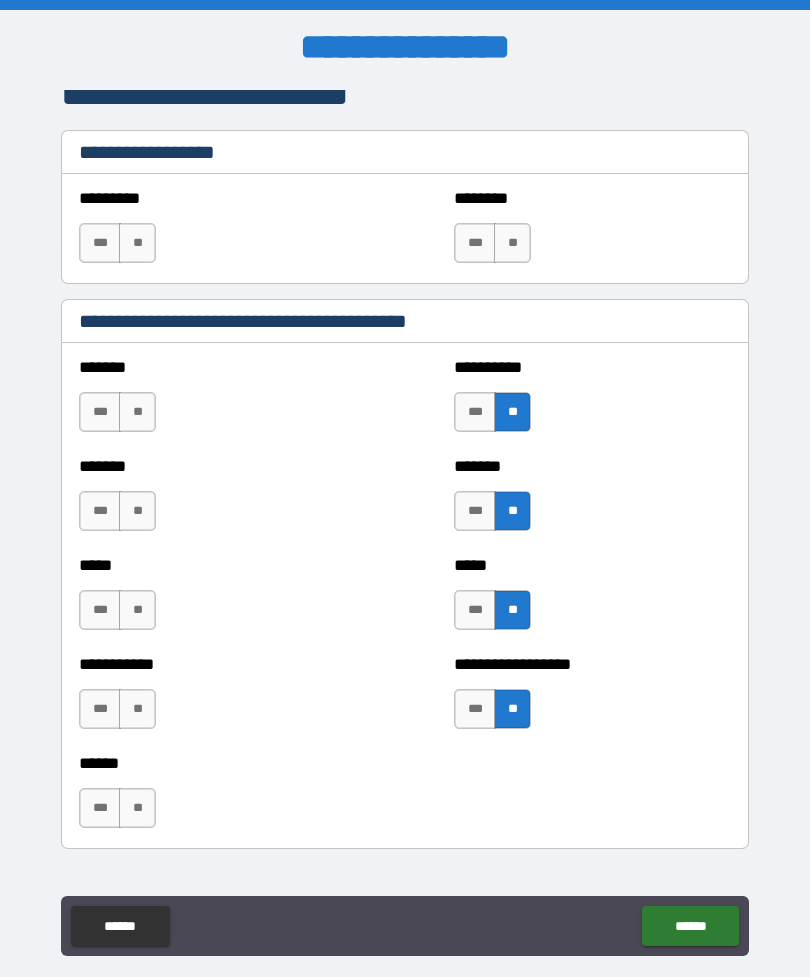 click on "**" at bounding box center [137, 709] 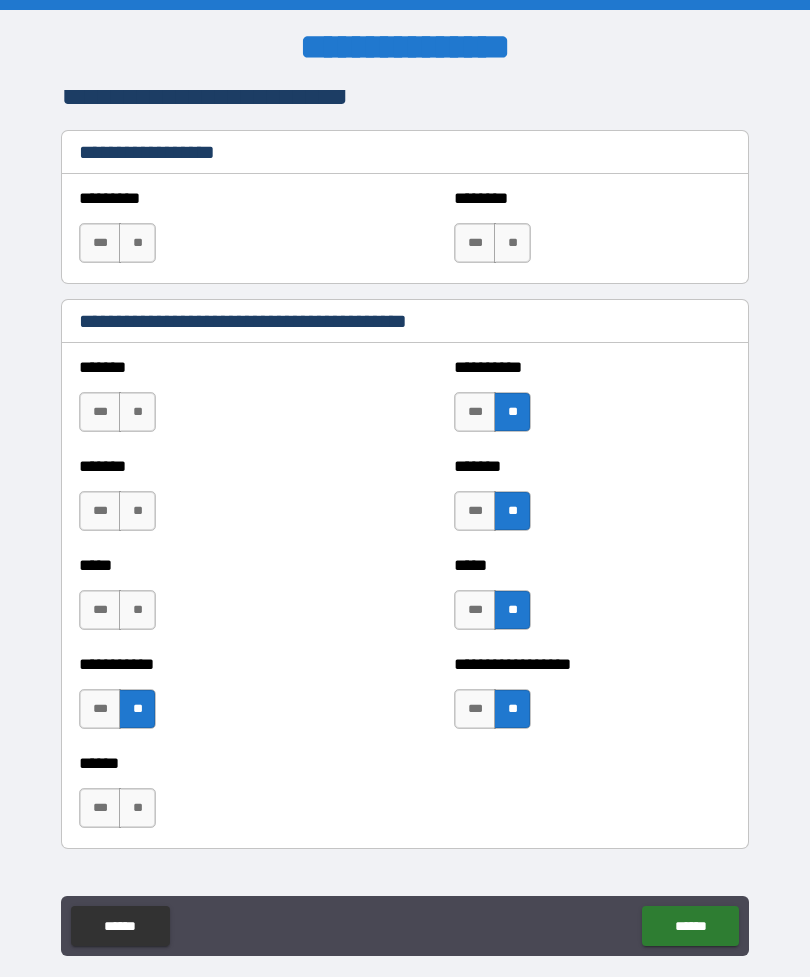 click on "**" at bounding box center (137, 808) 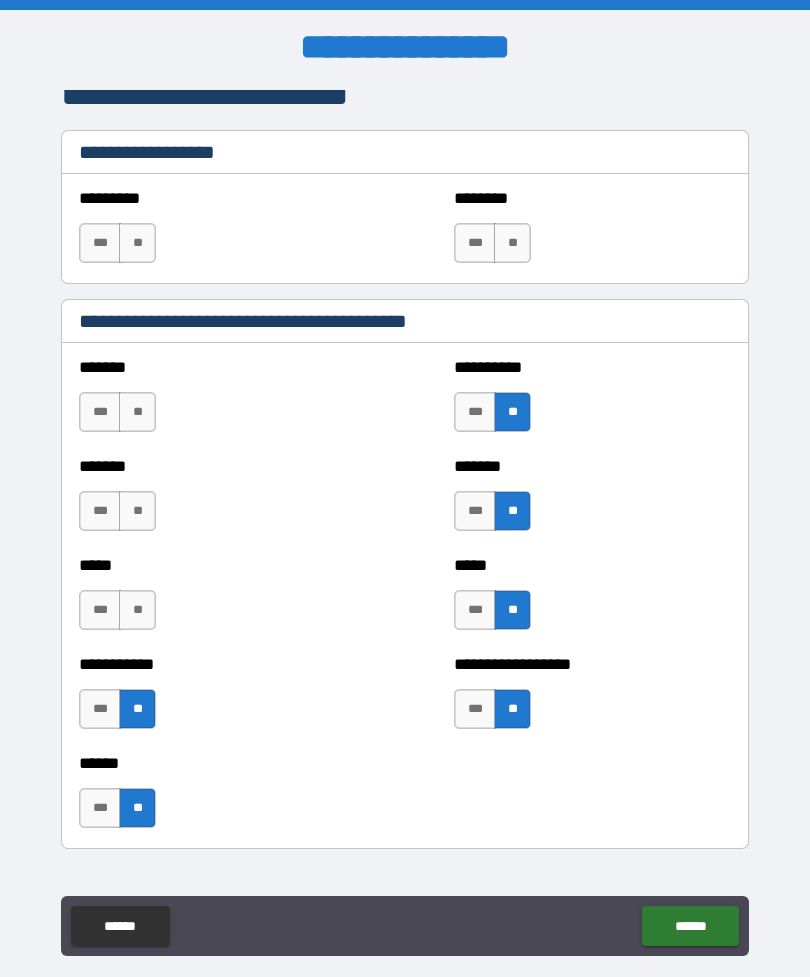 click on "**" at bounding box center [137, 610] 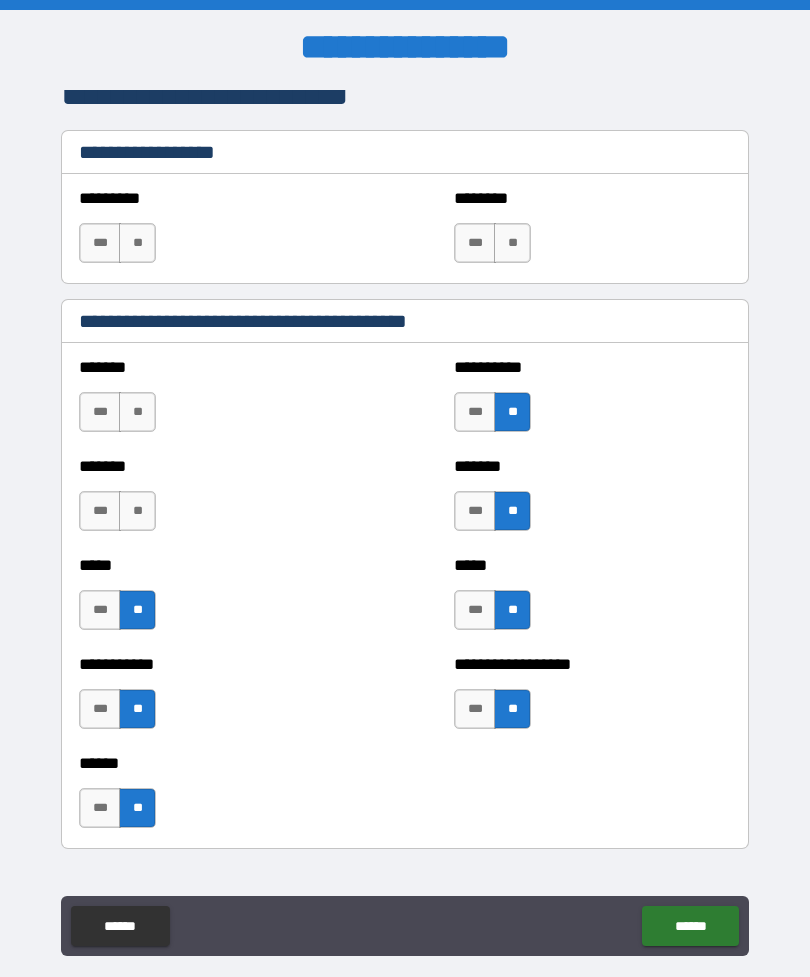 click on "**" at bounding box center [137, 511] 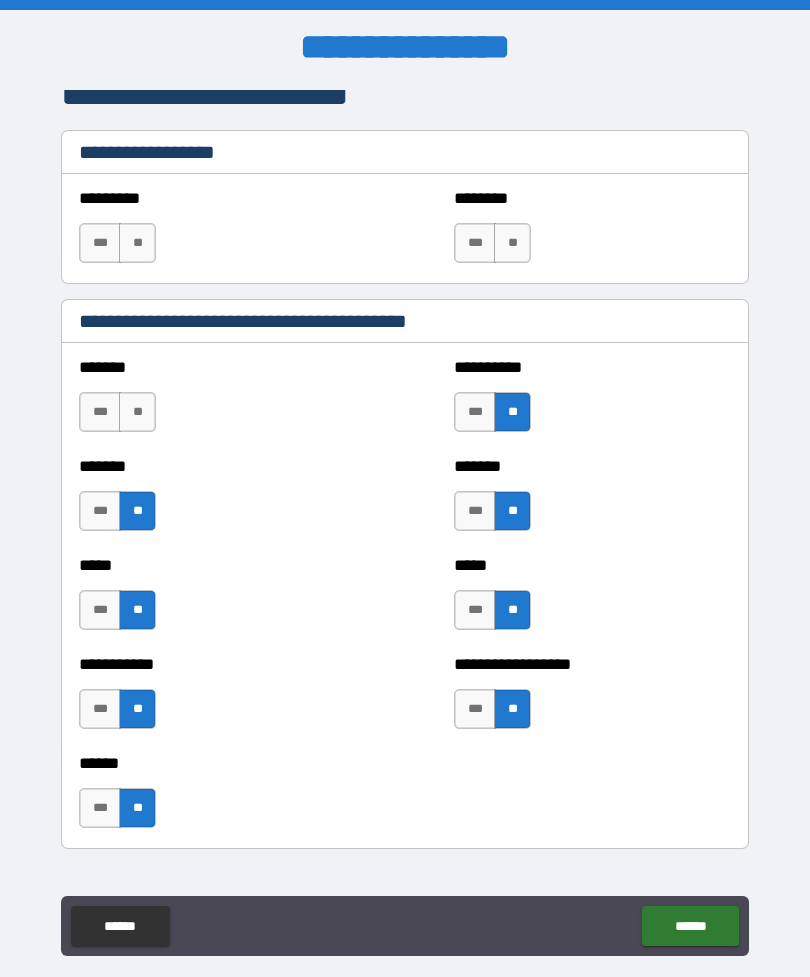 click on "**" at bounding box center [137, 412] 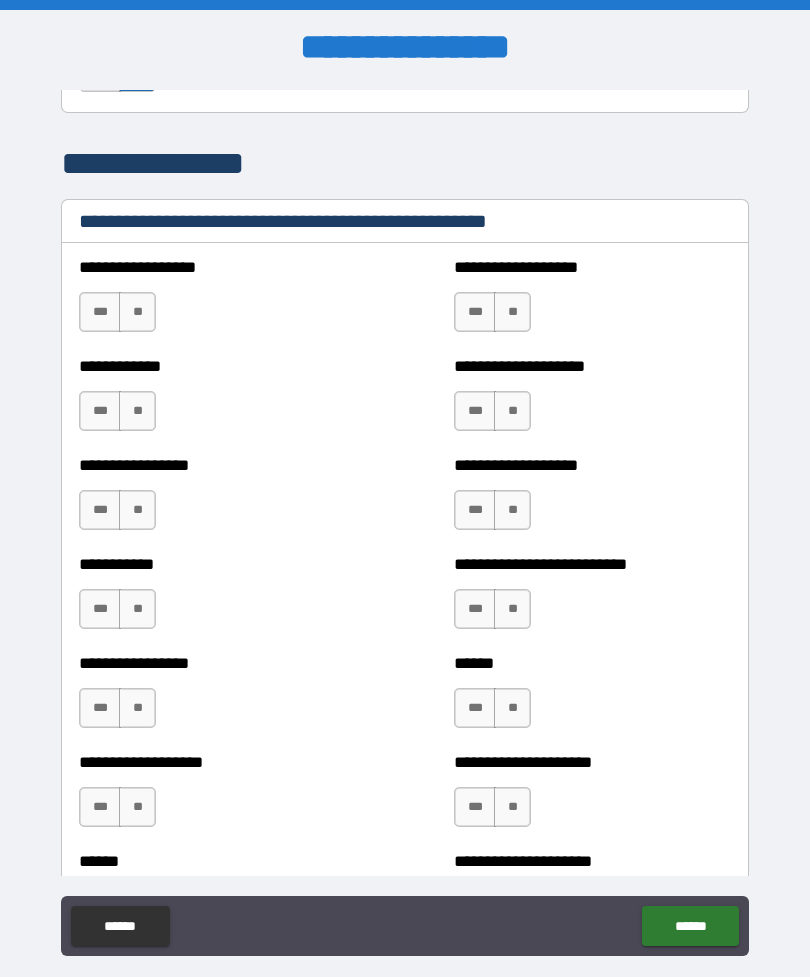 scroll, scrollTop: 2000, scrollLeft: 0, axis: vertical 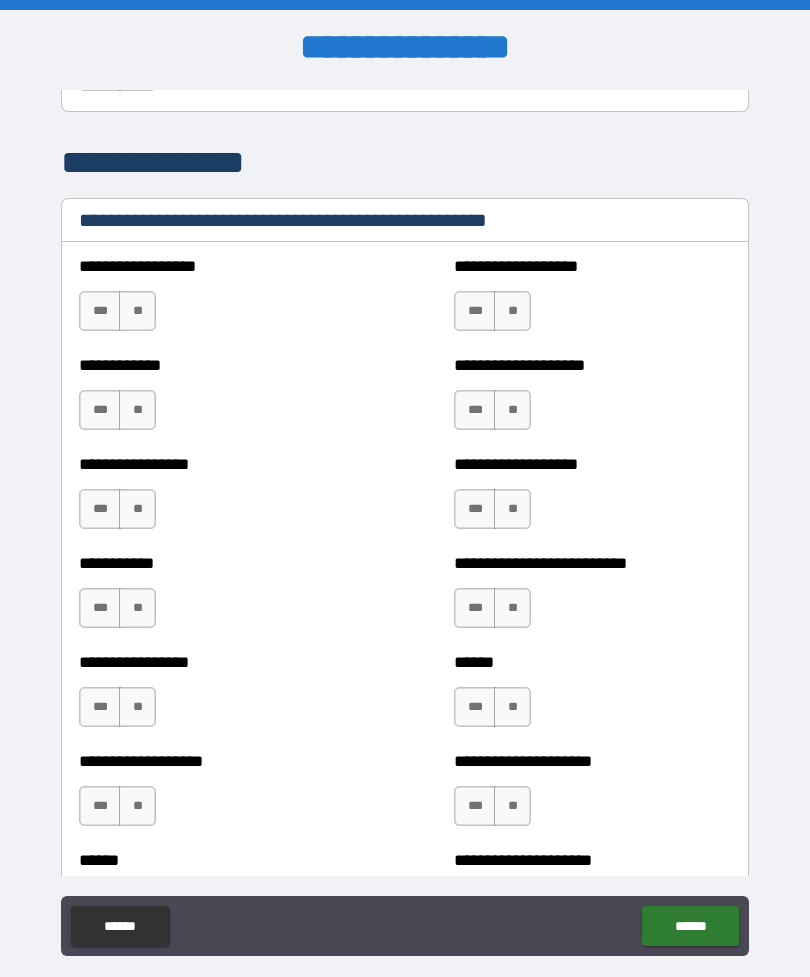 click on "**" at bounding box center (512, 311) 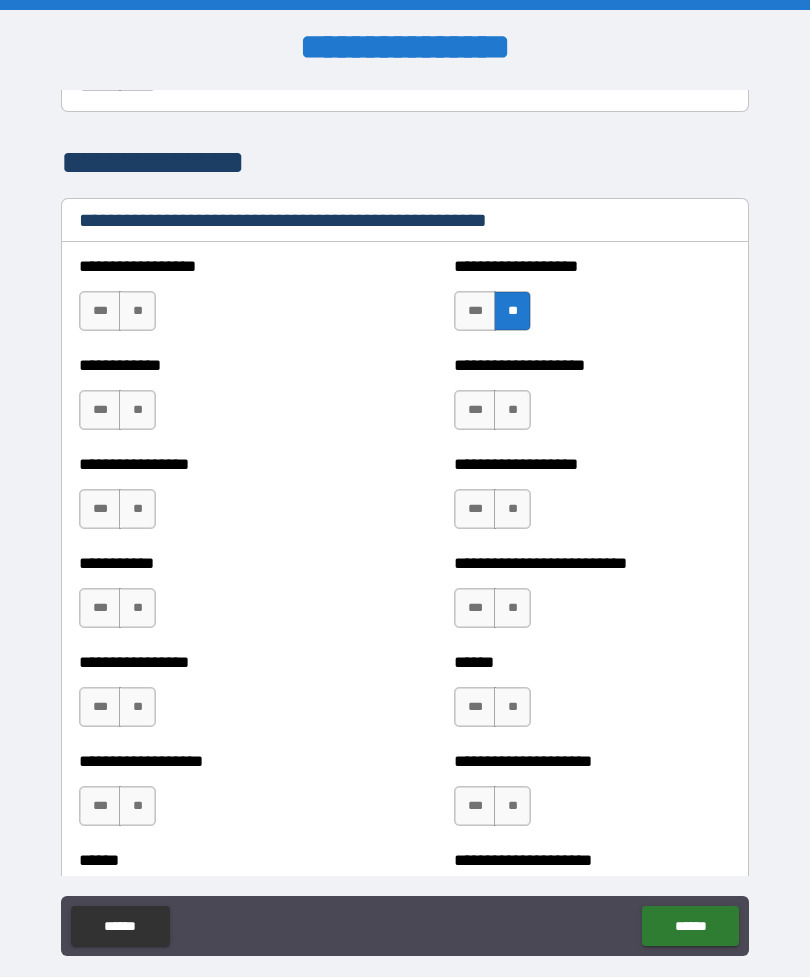 click on "**" at bounding box center [512, 410] 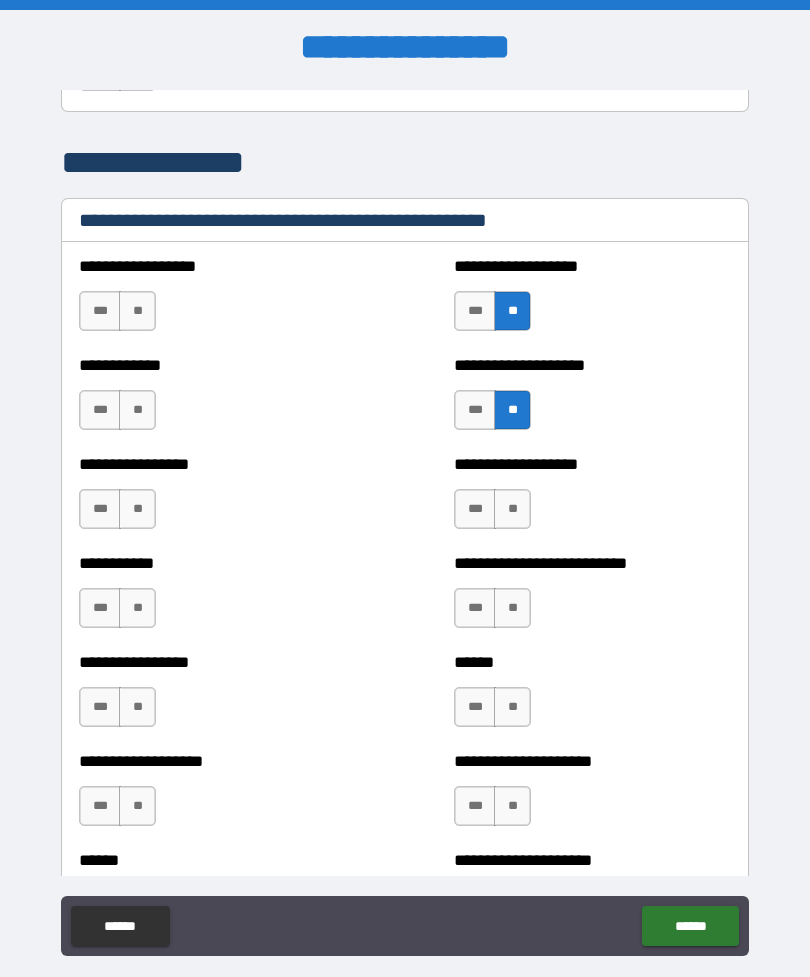 click on "**" at bounding box center (512, 509) 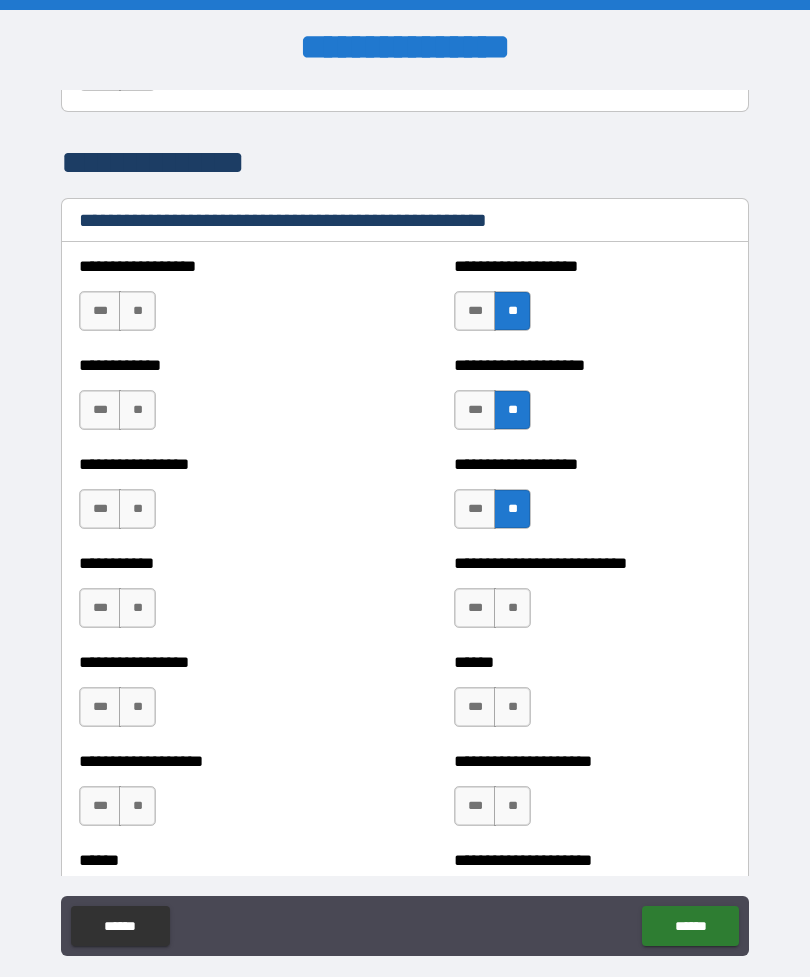 click on "**" at bounding box center [512, 608] 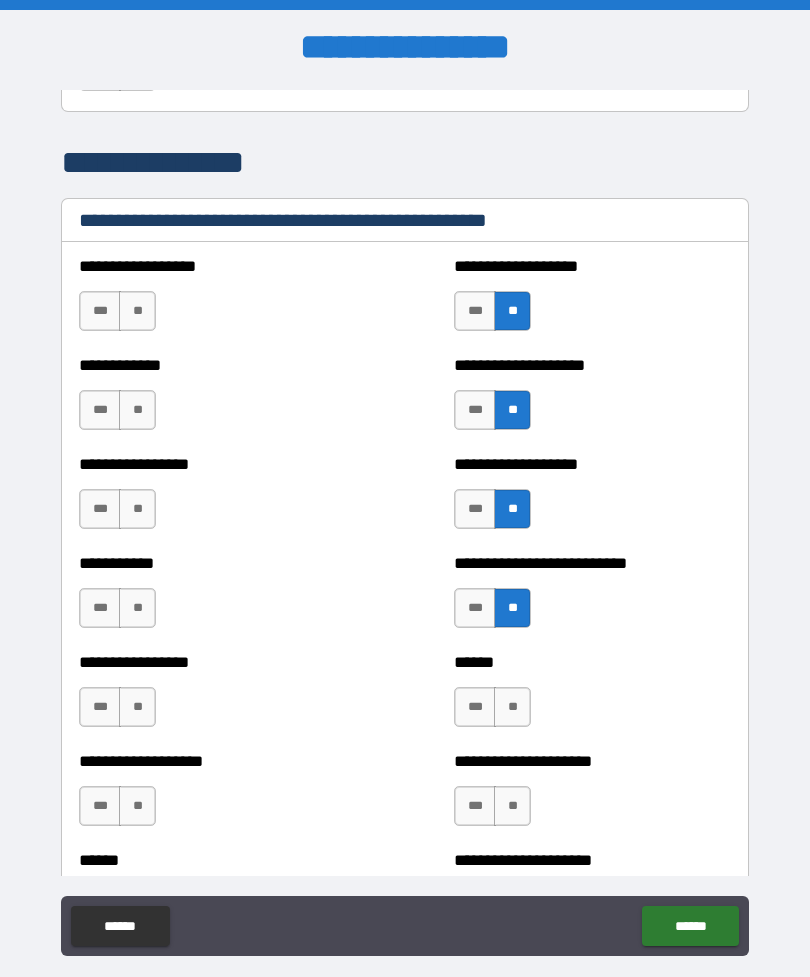 click on "**" at bounding box center [512, 707] 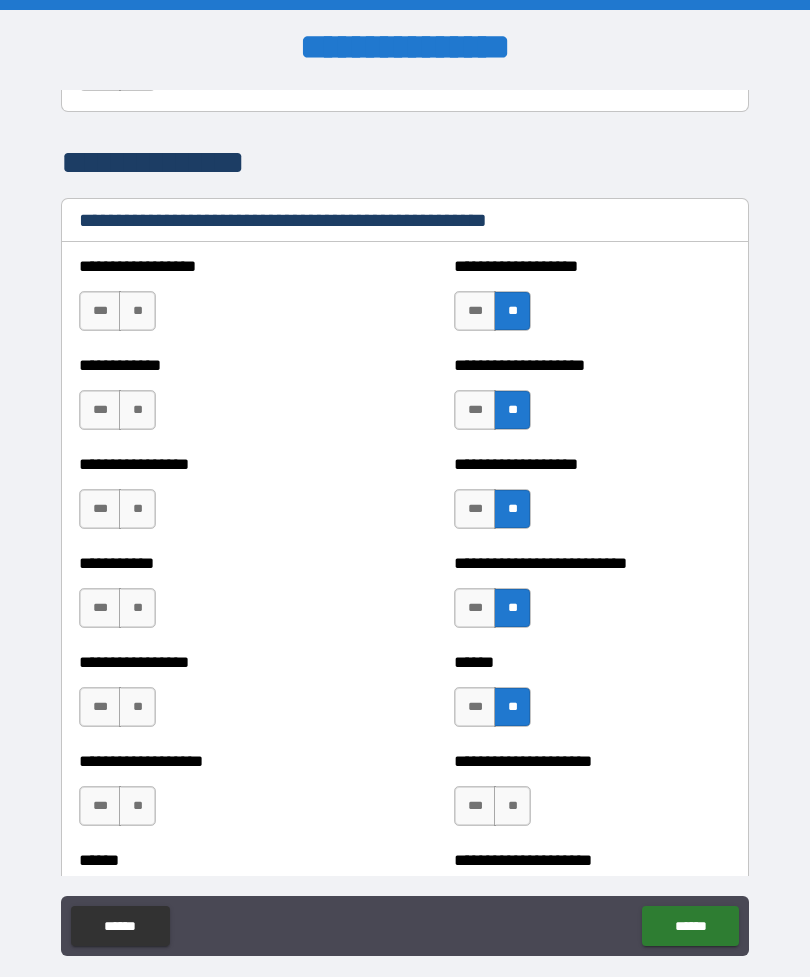 click on "**" at bounding box center (512, 806) 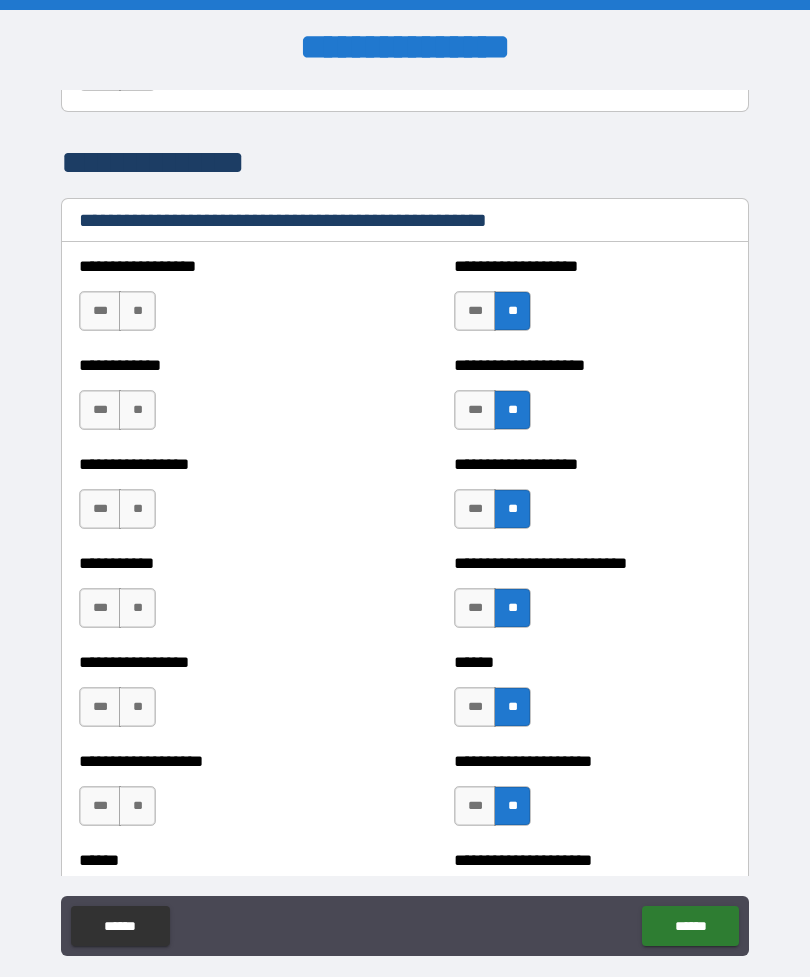 click on "**" at bounding box center [137, 806] 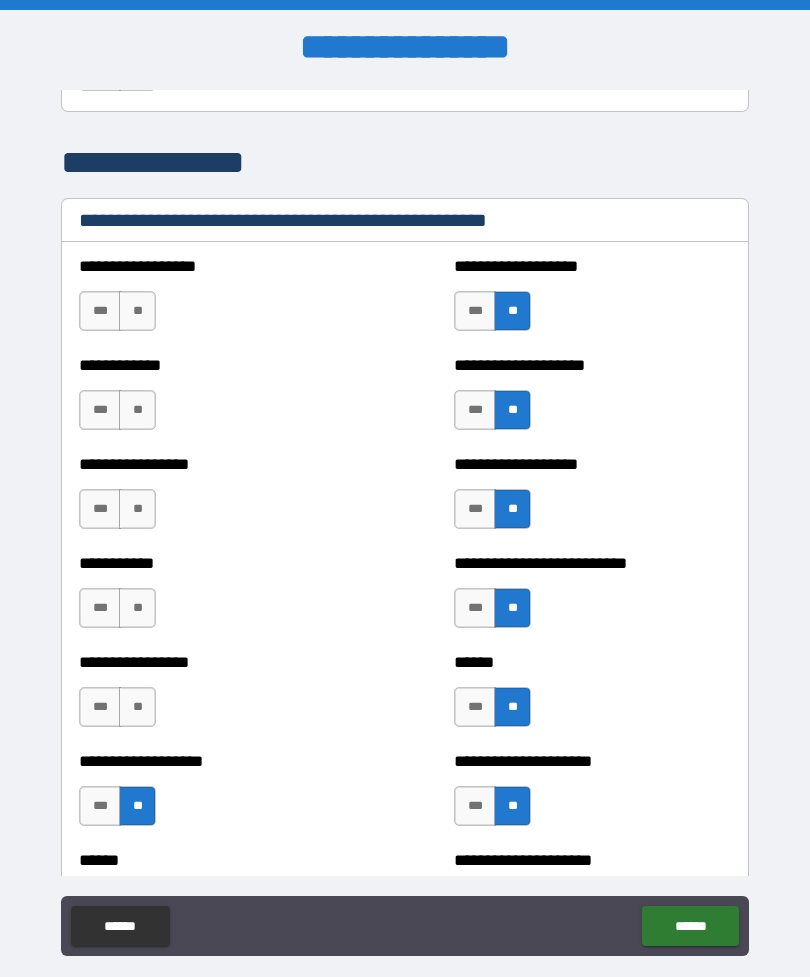 click on "**" at bounding box center [137, 707] 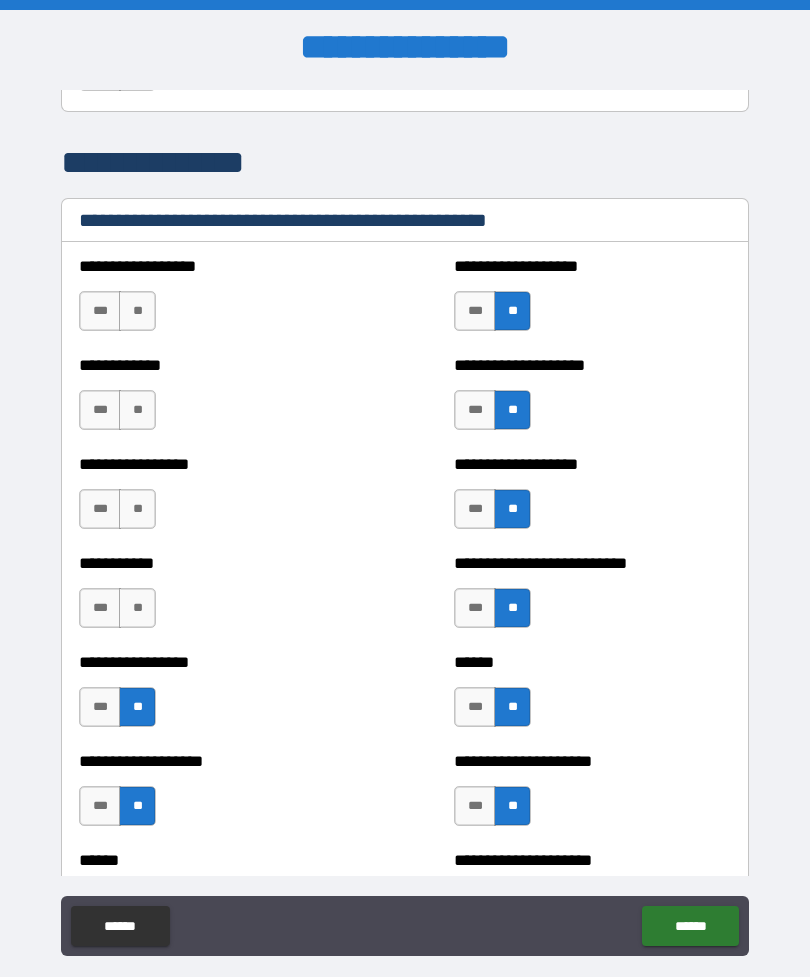 click on "**" at bounding box center [137, 608] 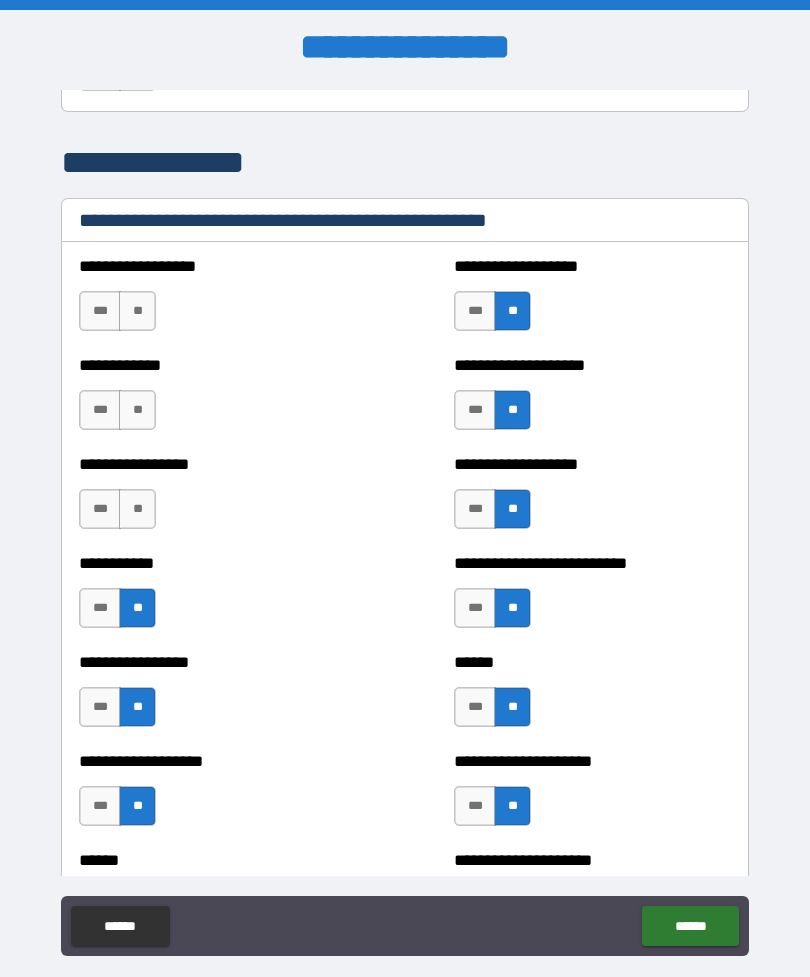 click on "**" at bounding box center [137, 509] 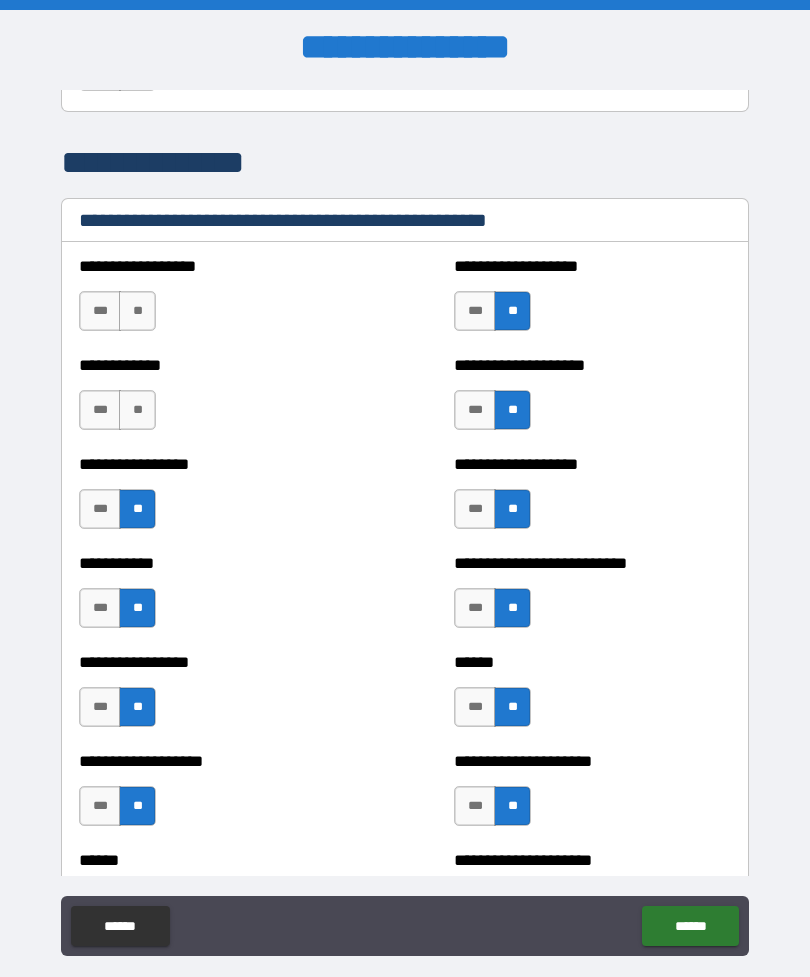 click on "**" at bounding box center [137, 410] 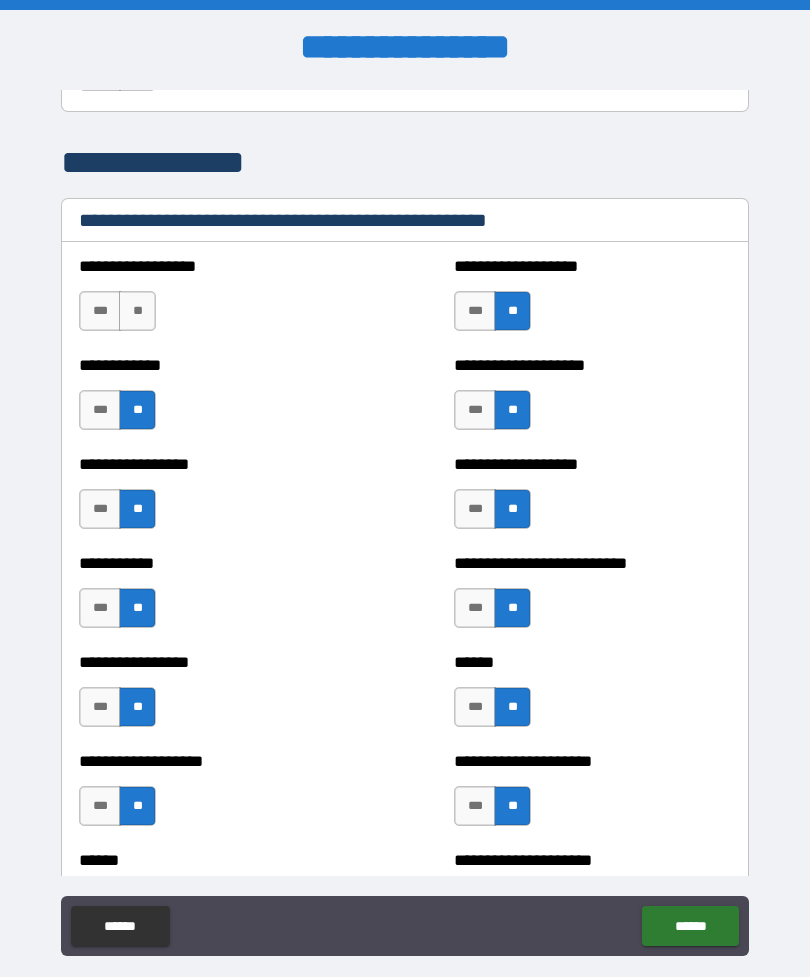 click on "**" at bounding box center (137, 311) 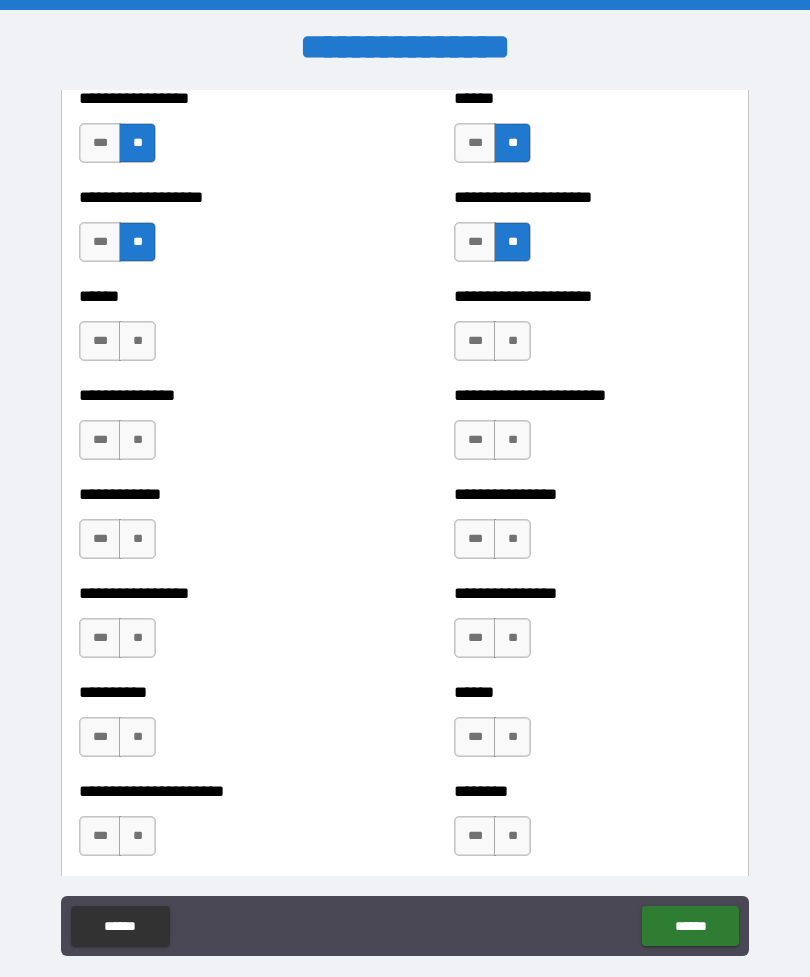scroll, scrollTop: 2625, scrollLeft: 0, axis: vertical 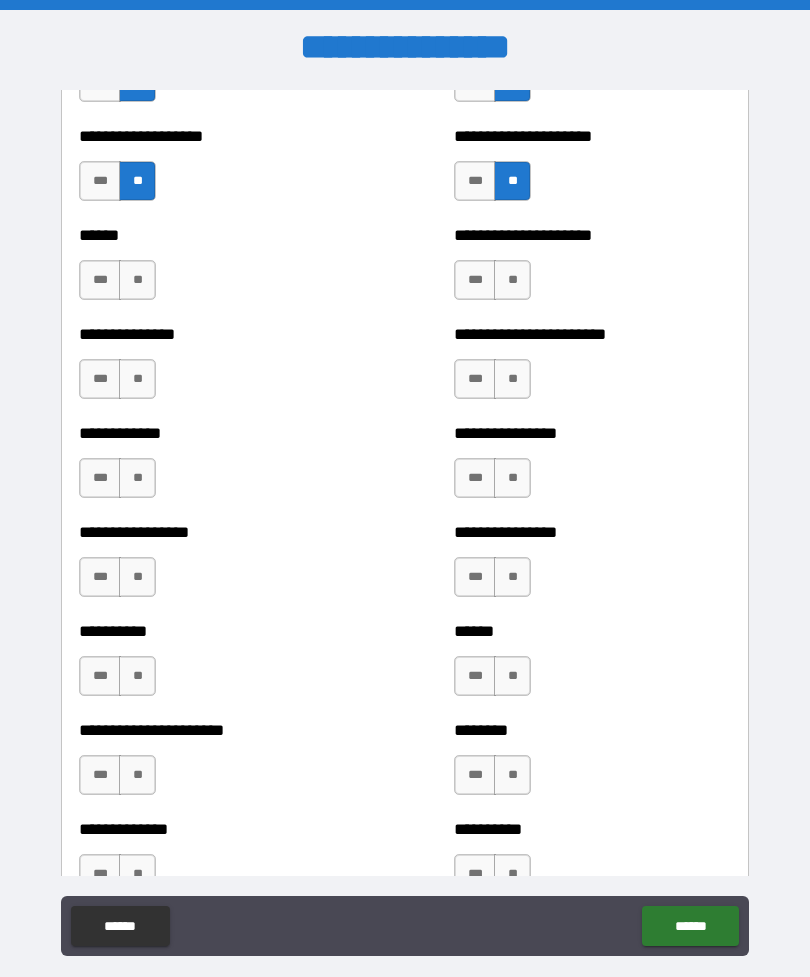 click on "**" at bounding box center [512, 280] 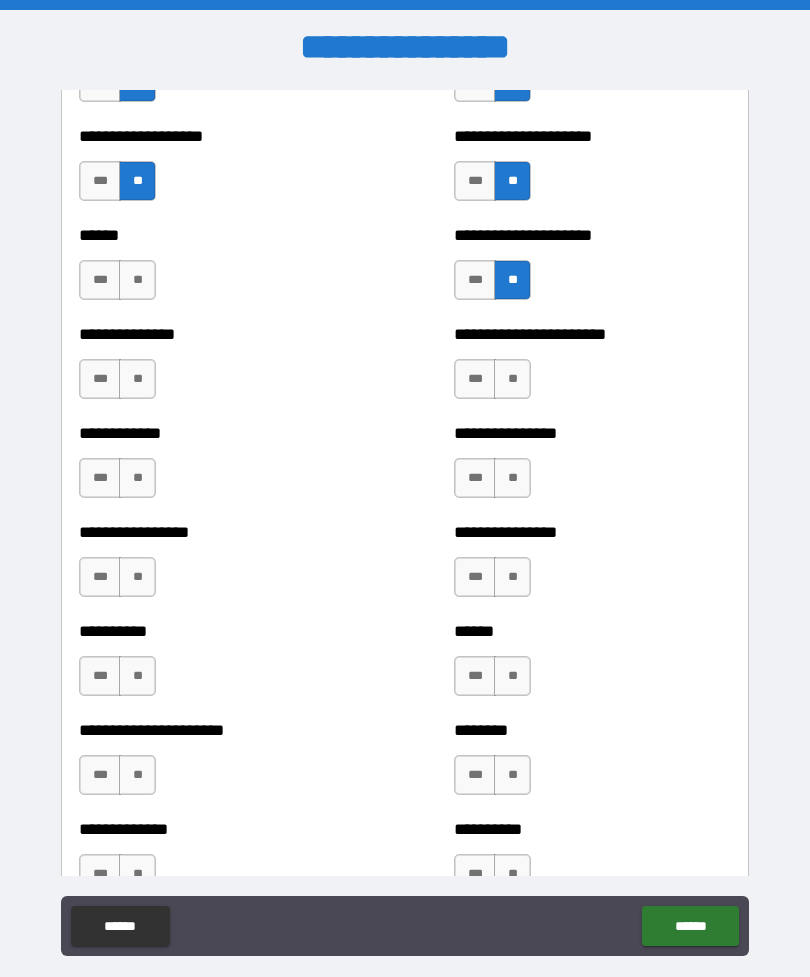 click on "**" at bounding box center (512, 379) 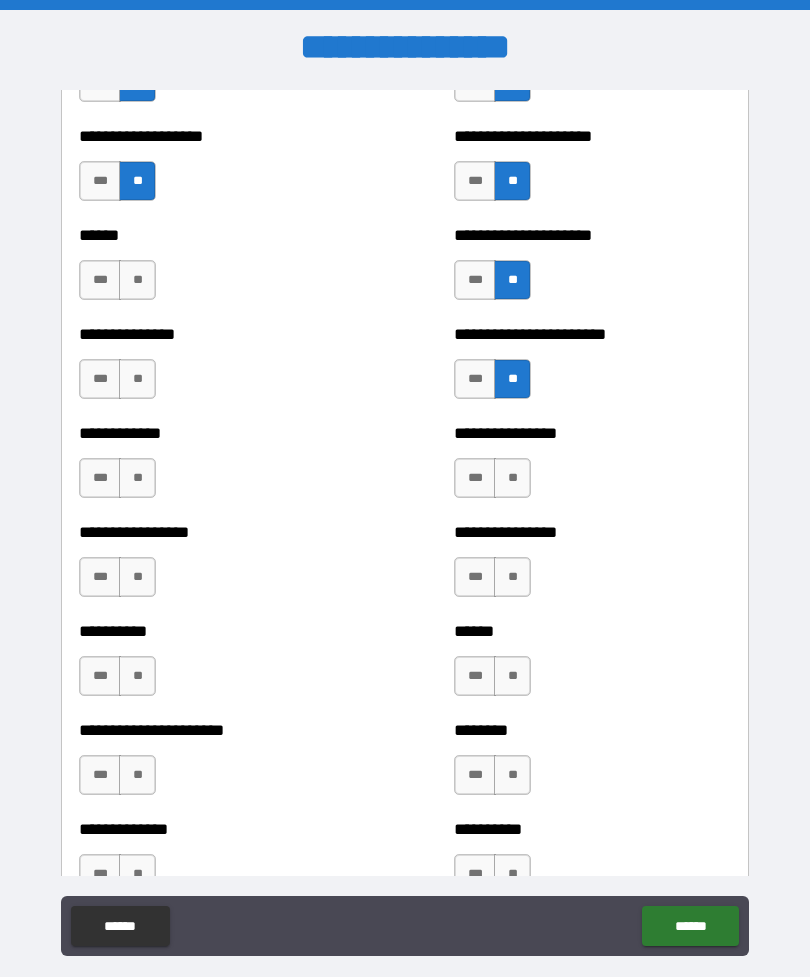 click on "**" at bounding box center [512, 478] 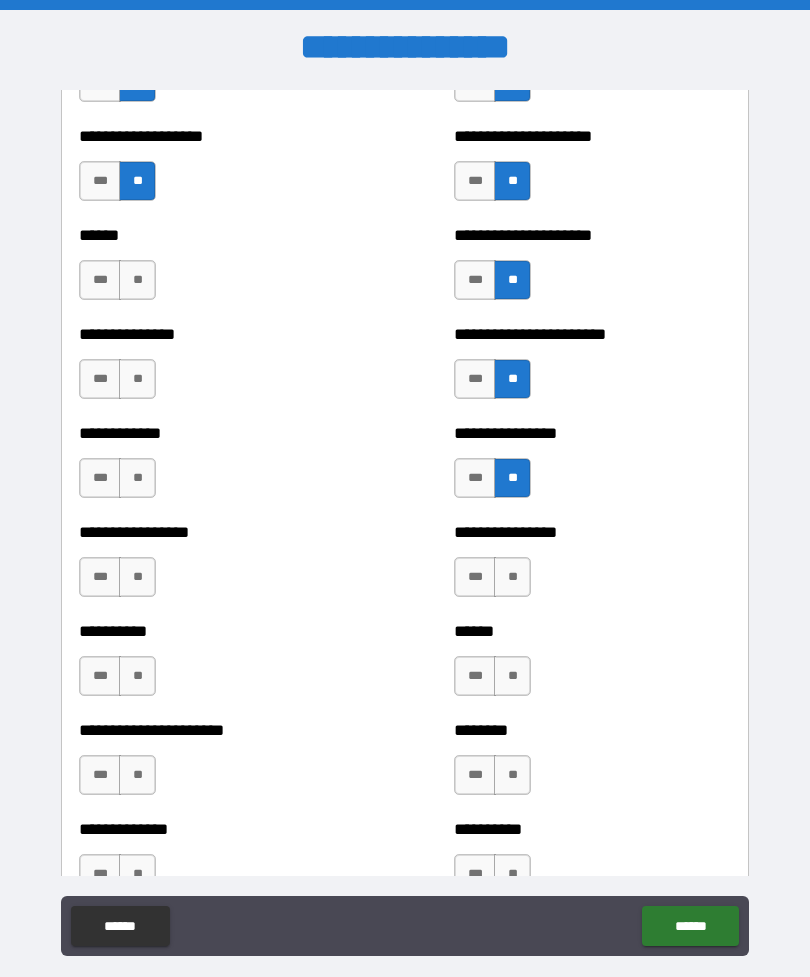 click on "**" at bounding box center [512, 577] 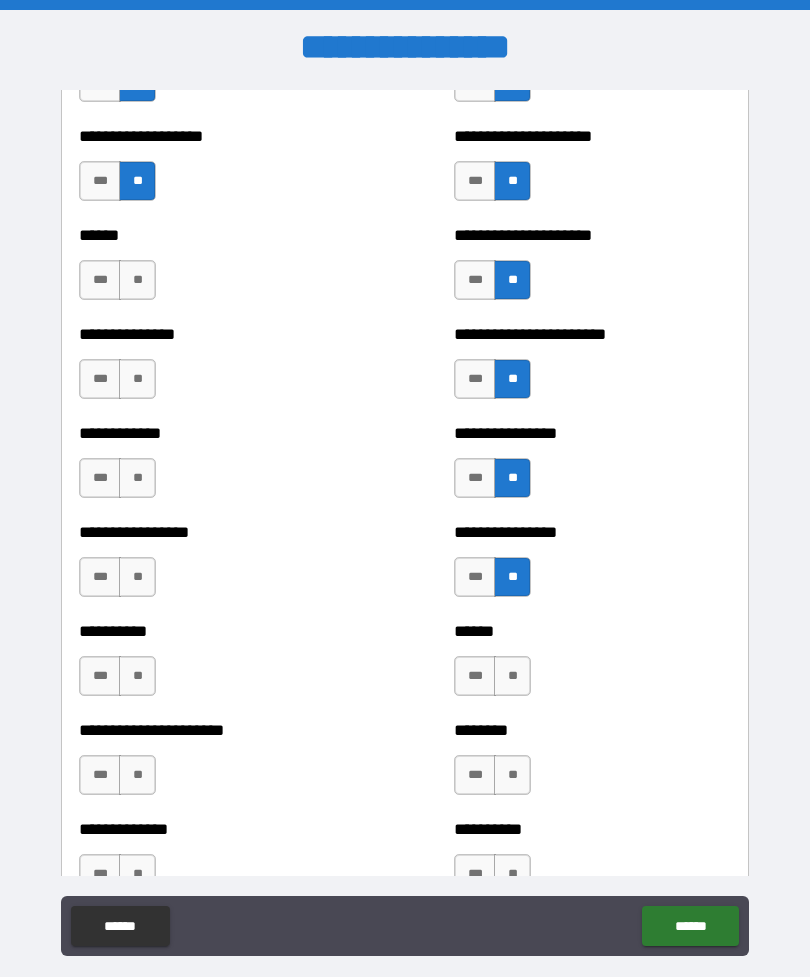 click on "**" at bounding box center [512, 676] 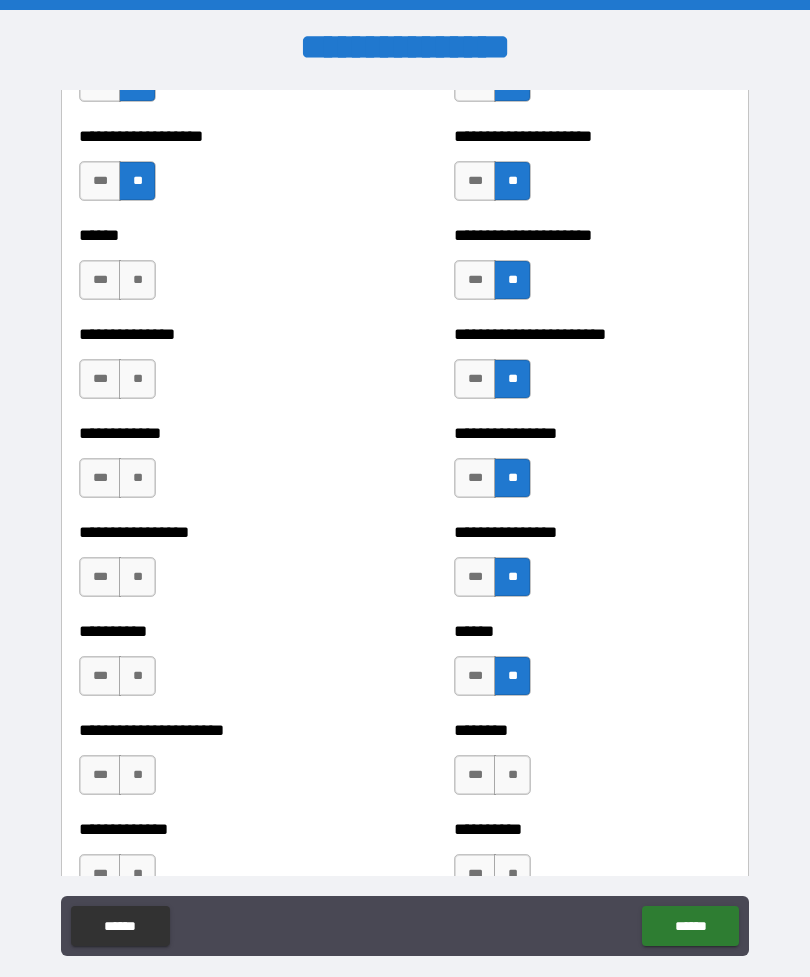 click on "**" at bounding box center [512, 775] 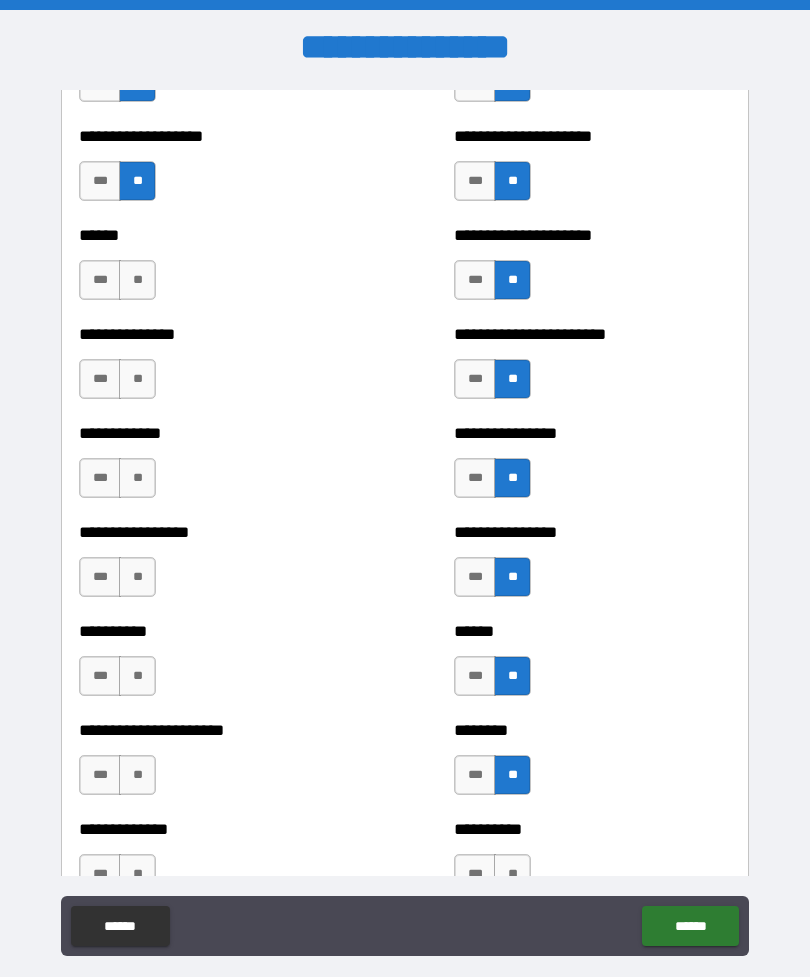 click on "**" at bounding box center (137, 775) 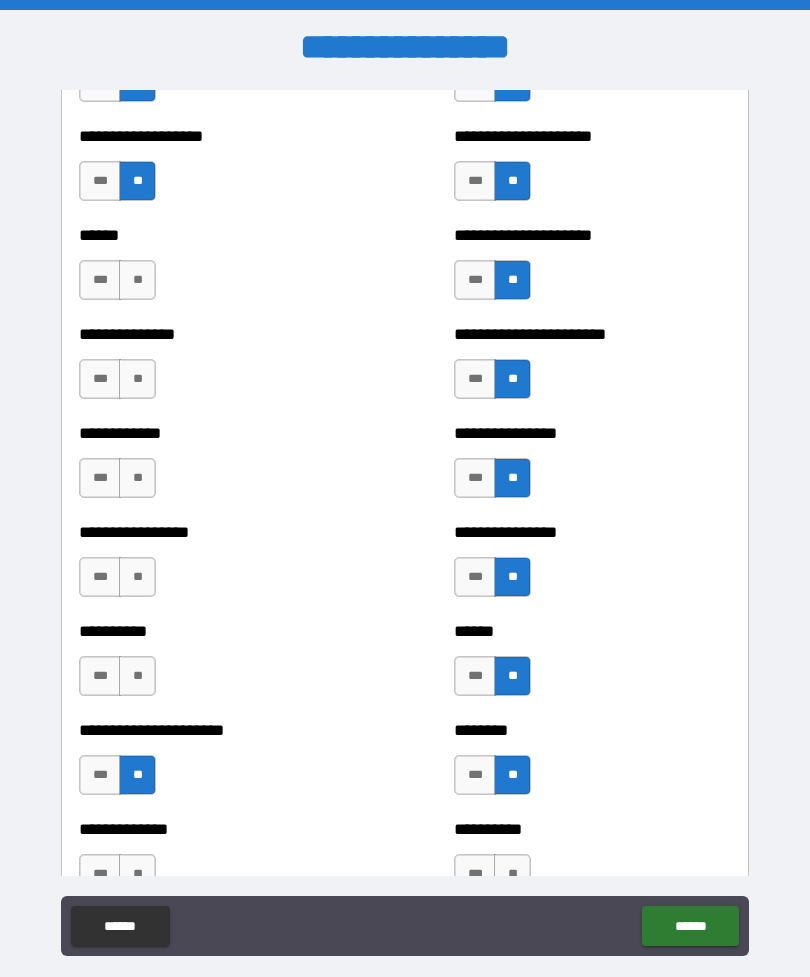 click on "**" at bounding box center (137, 676) 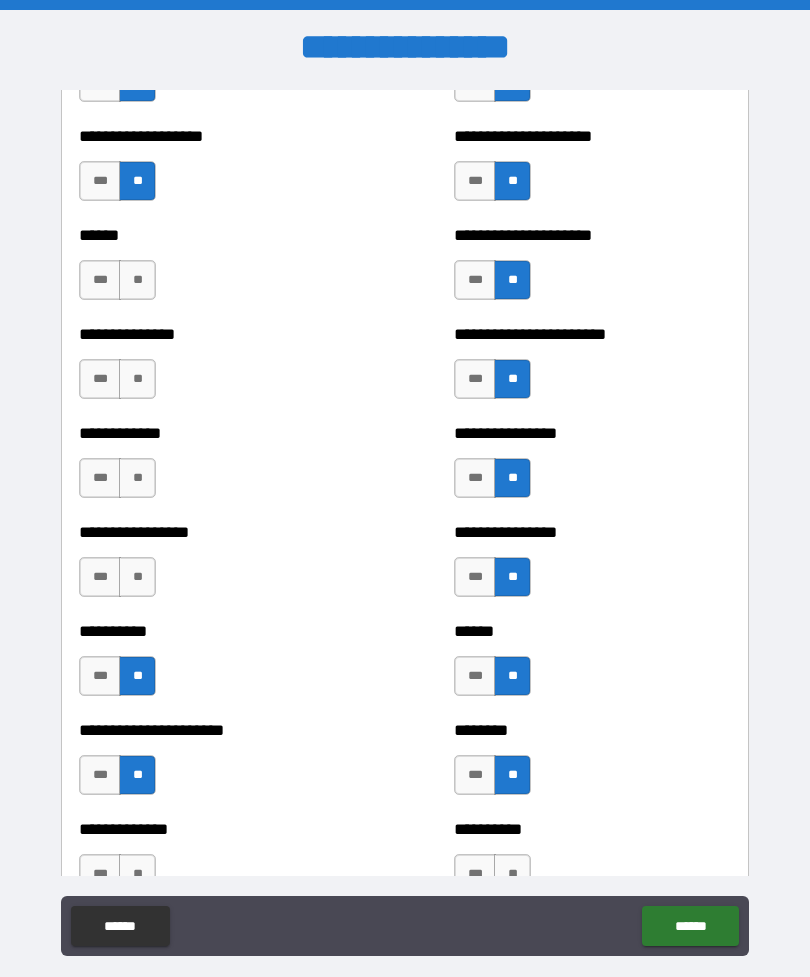 click on "**" at bounding box center (137, 577) 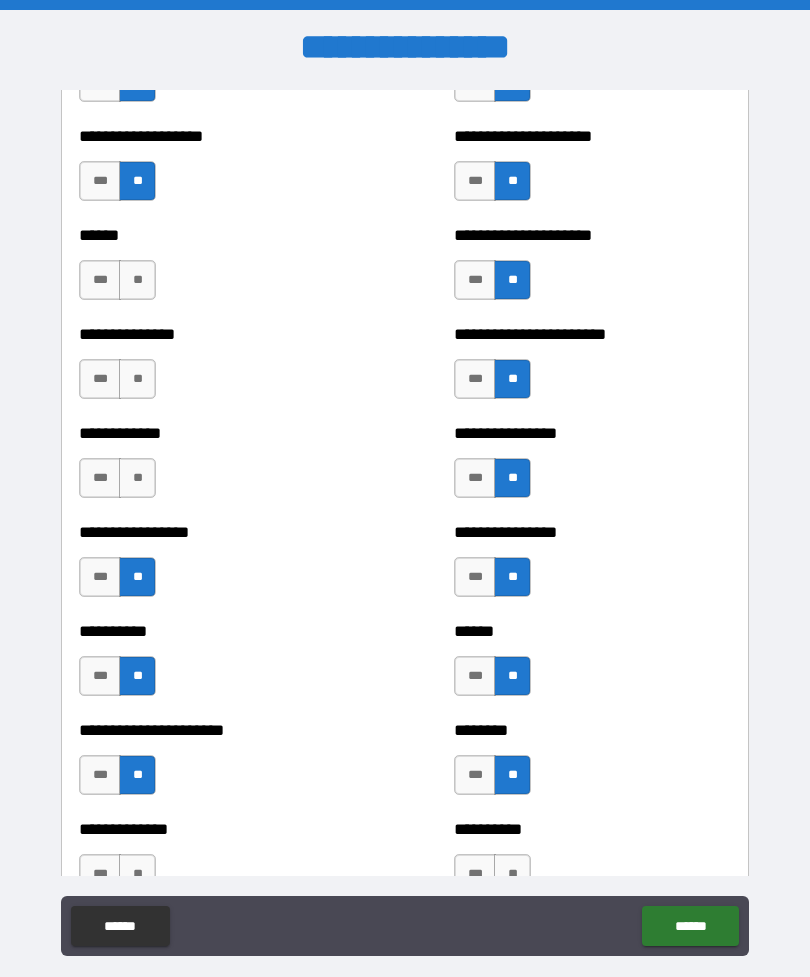 click on "**" at bounding box center (137, 478) 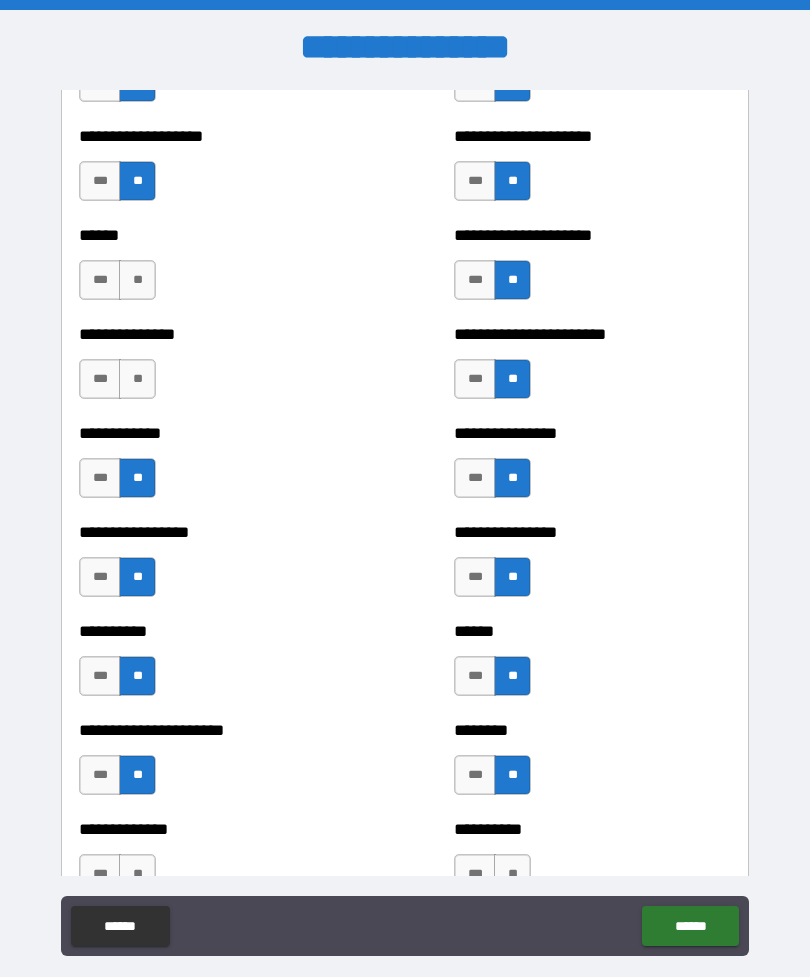click on "**" at bounding box center (137, 379) 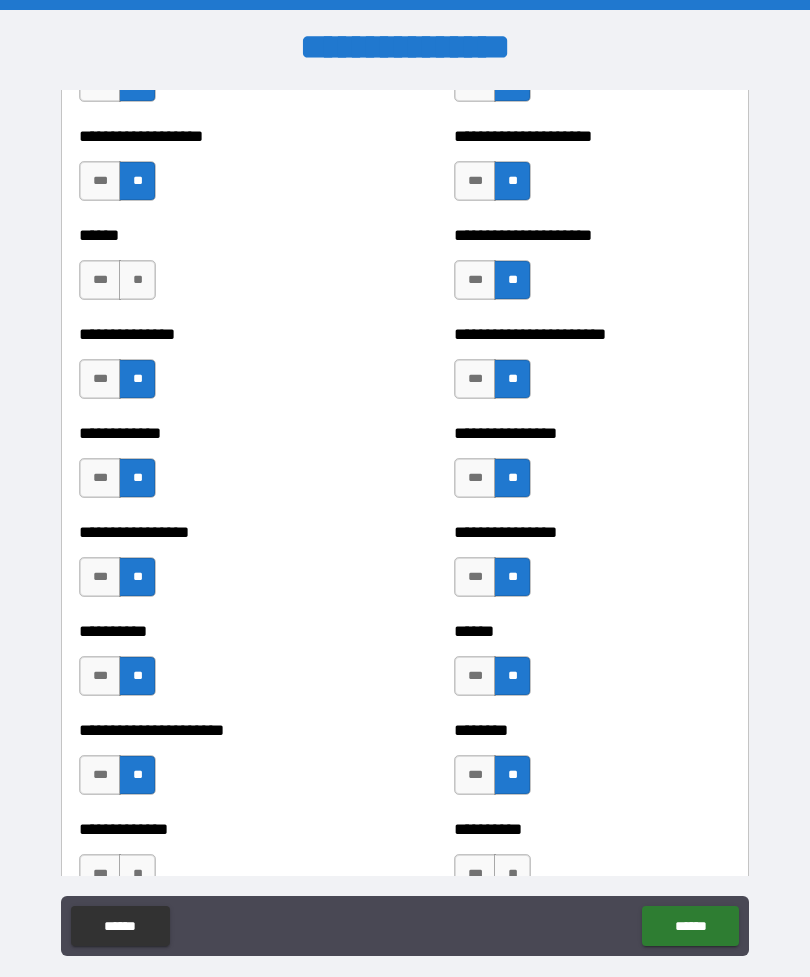 click on "**" at bounding box center [137, 280] 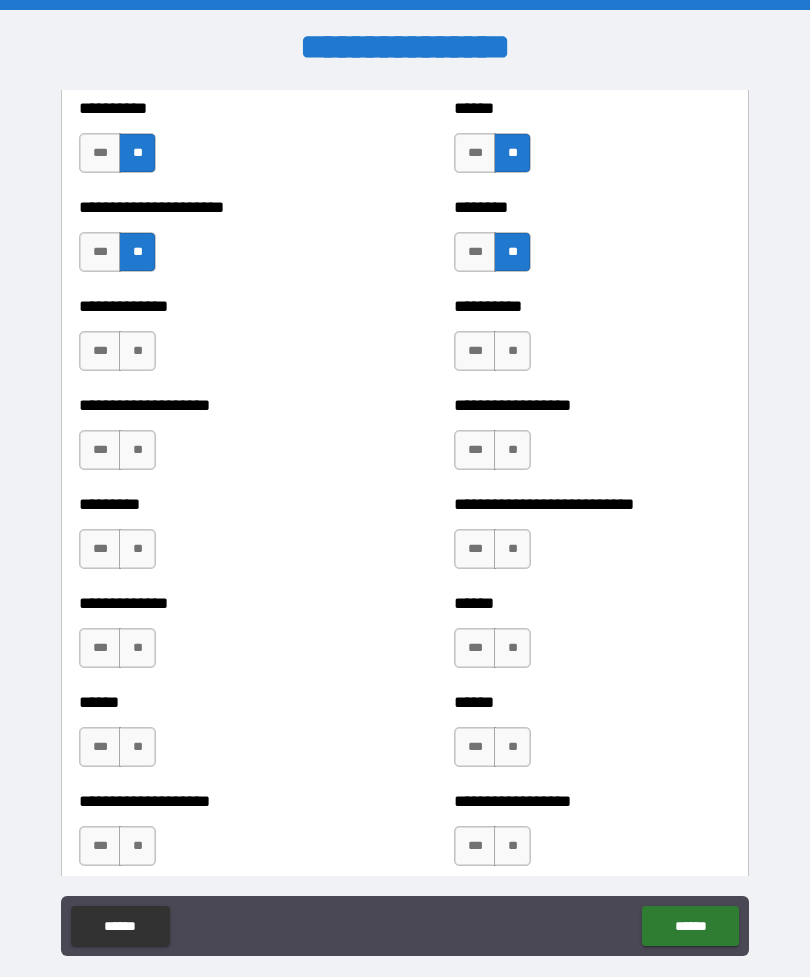scroll, scrollTop: 3149, scrollLeft: 0, axis: vertical 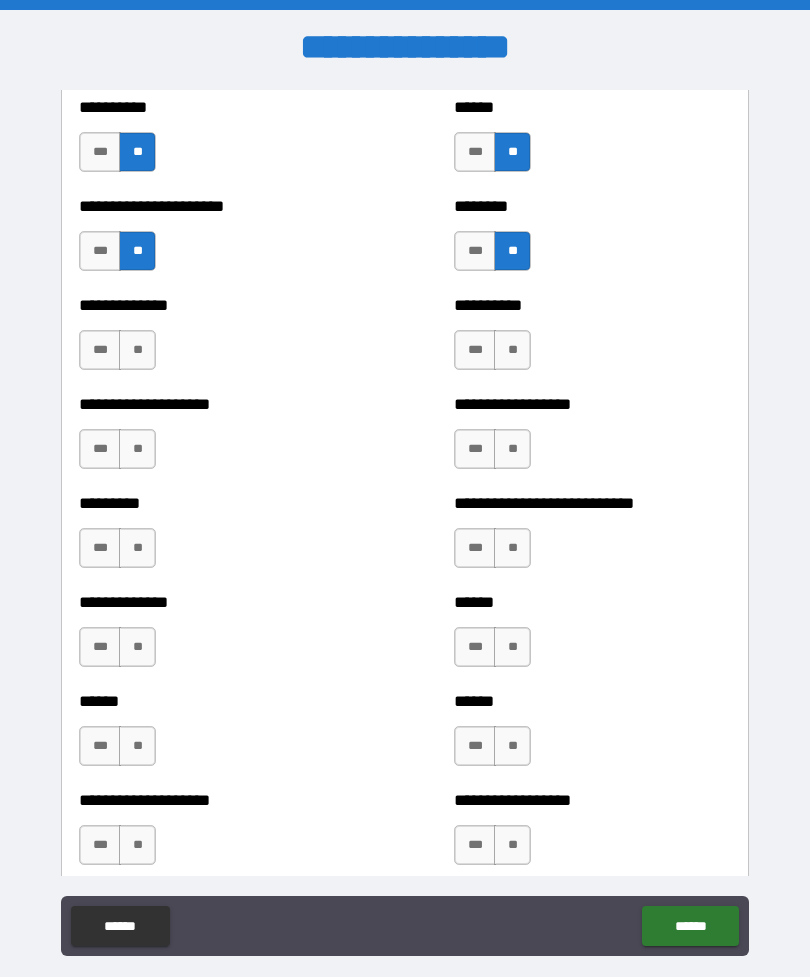 click on "**" at bounding box center (512, 350) 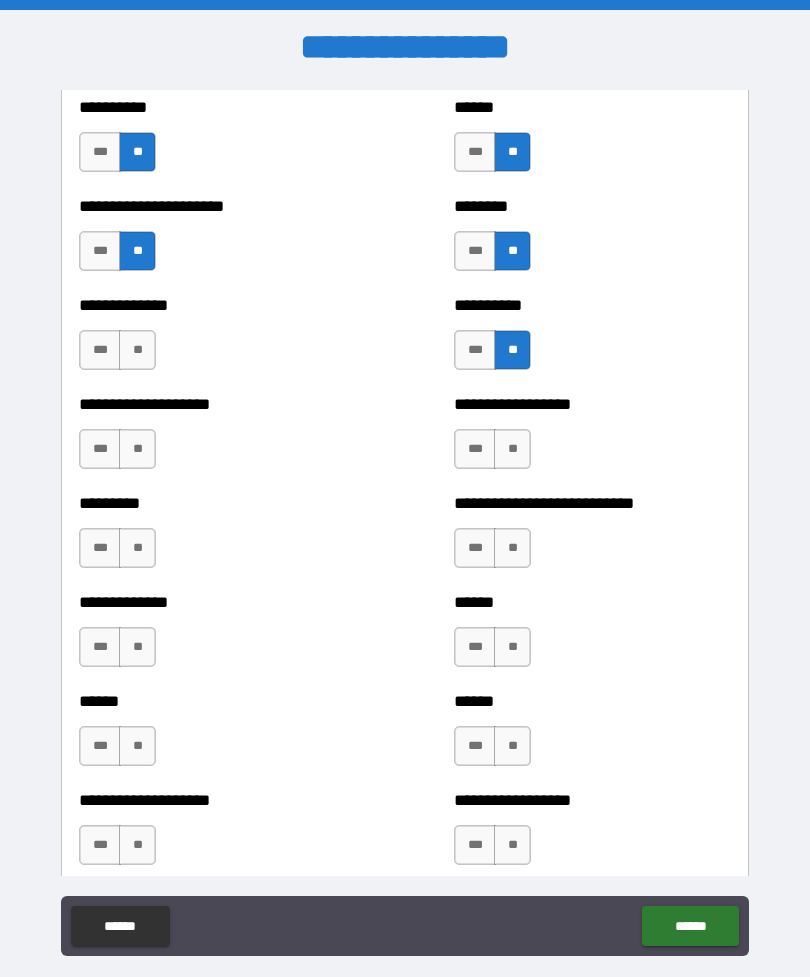 click on "**" at bounding box center (512, 449) 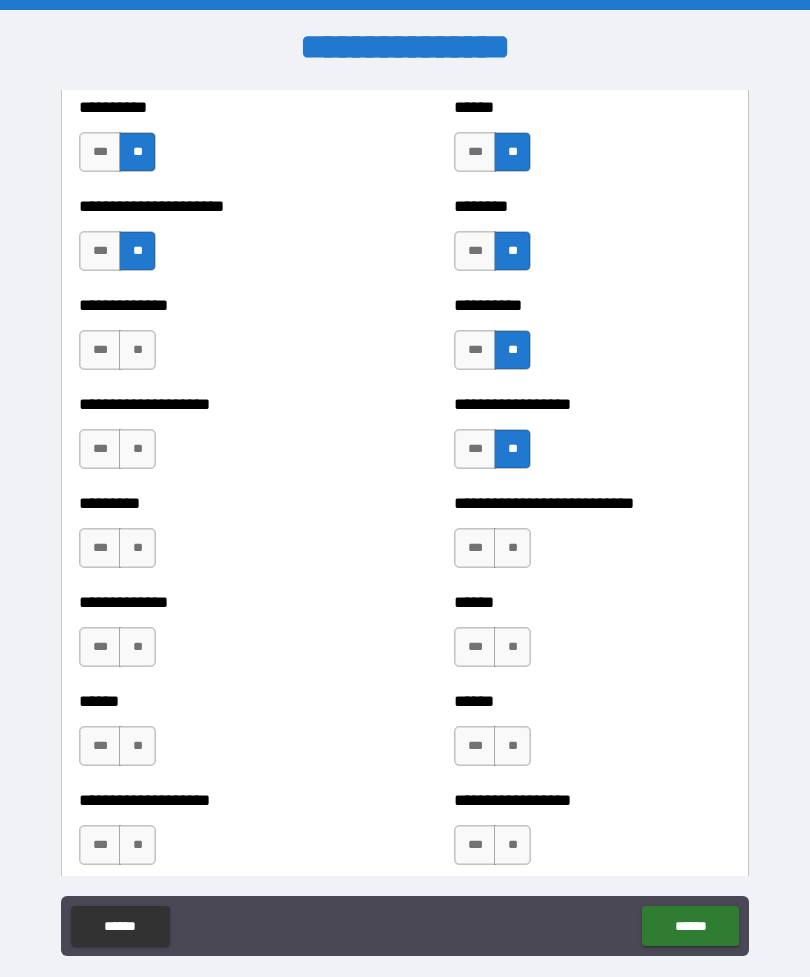 click on "**" at bounding box center (512, 548) 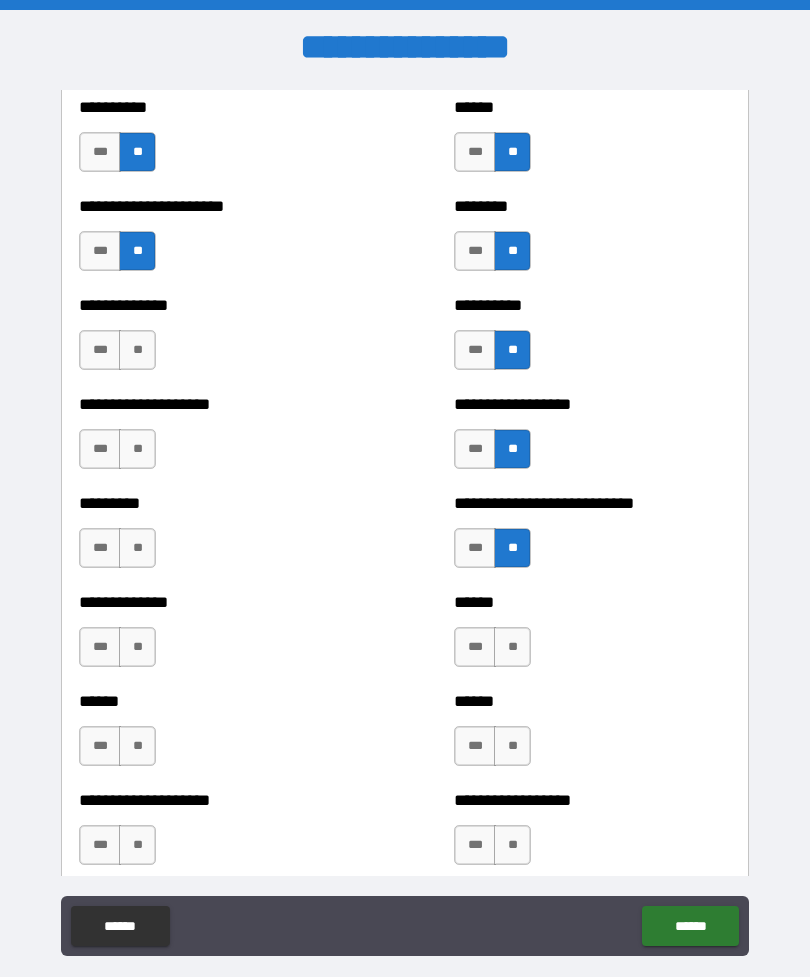 click on "**" at bounding box center (512, 647) 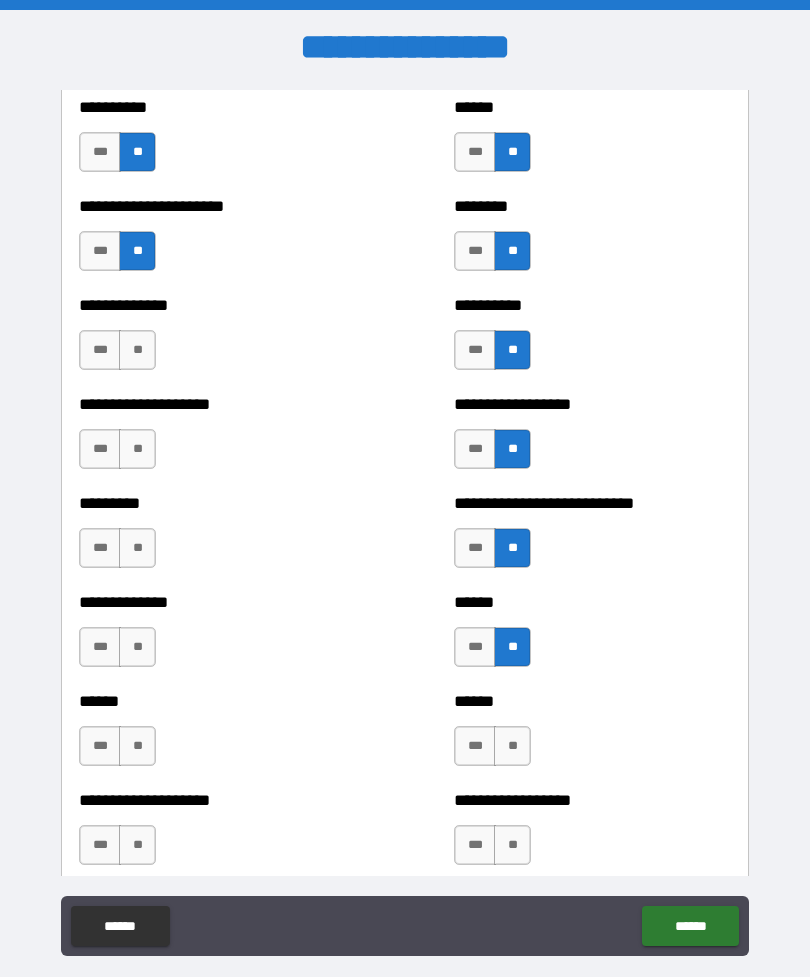 click on "**" at bounding box center (512, 746) 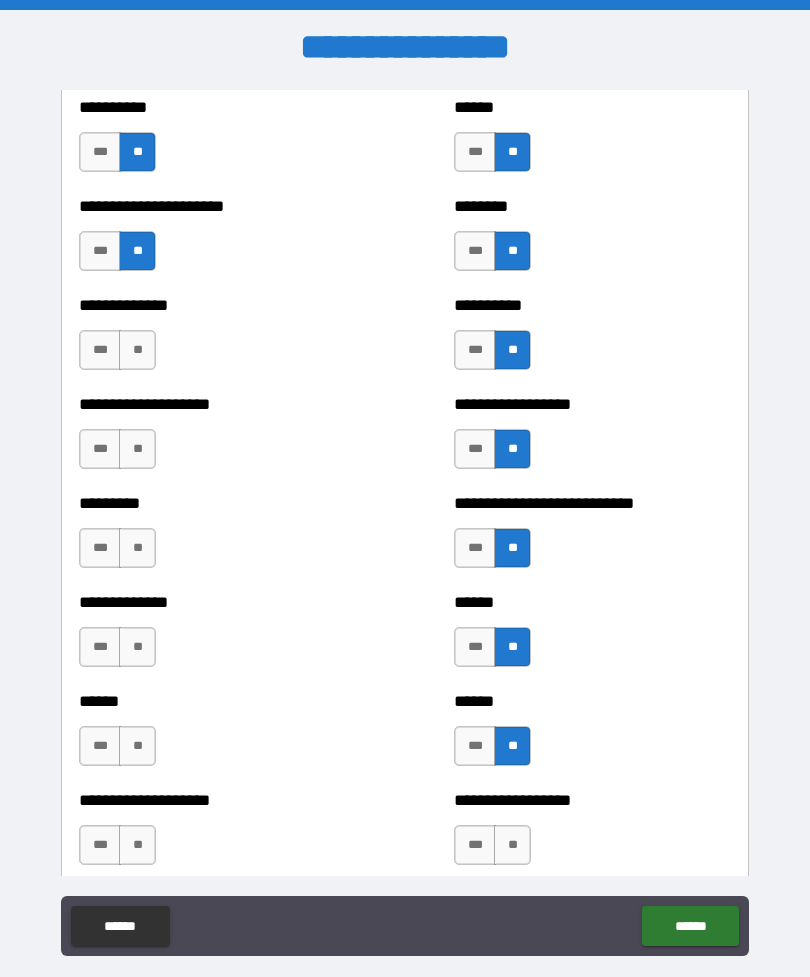 click on "**" at bounding box center (512, 845) 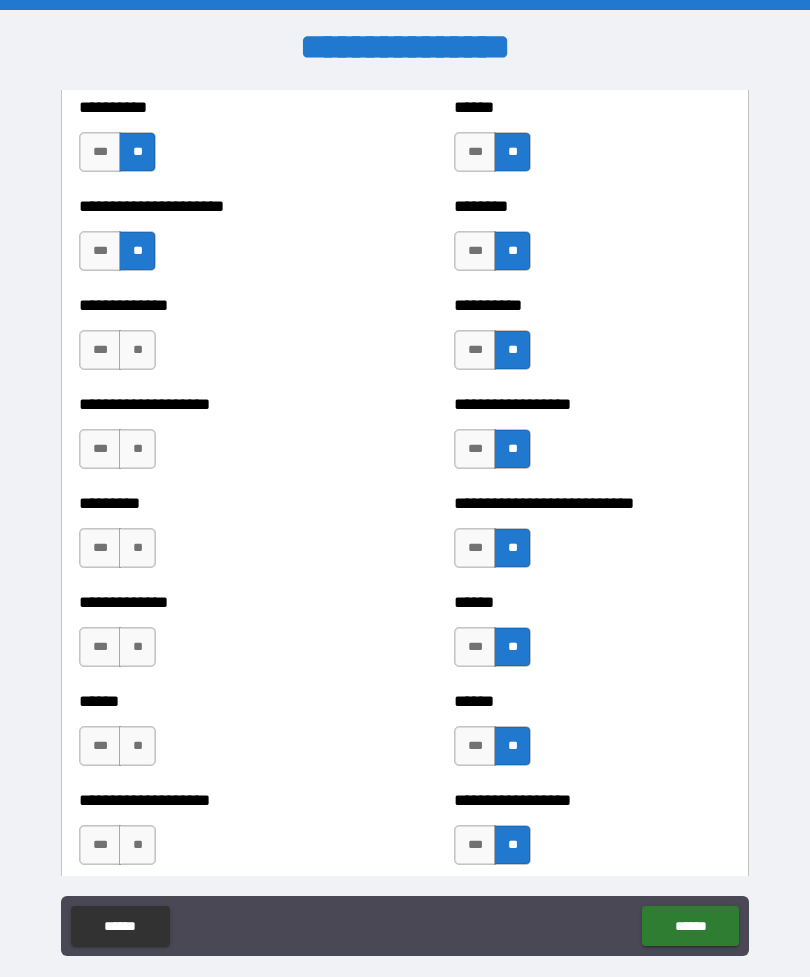 click on "***" at bounding box center [100, 845] 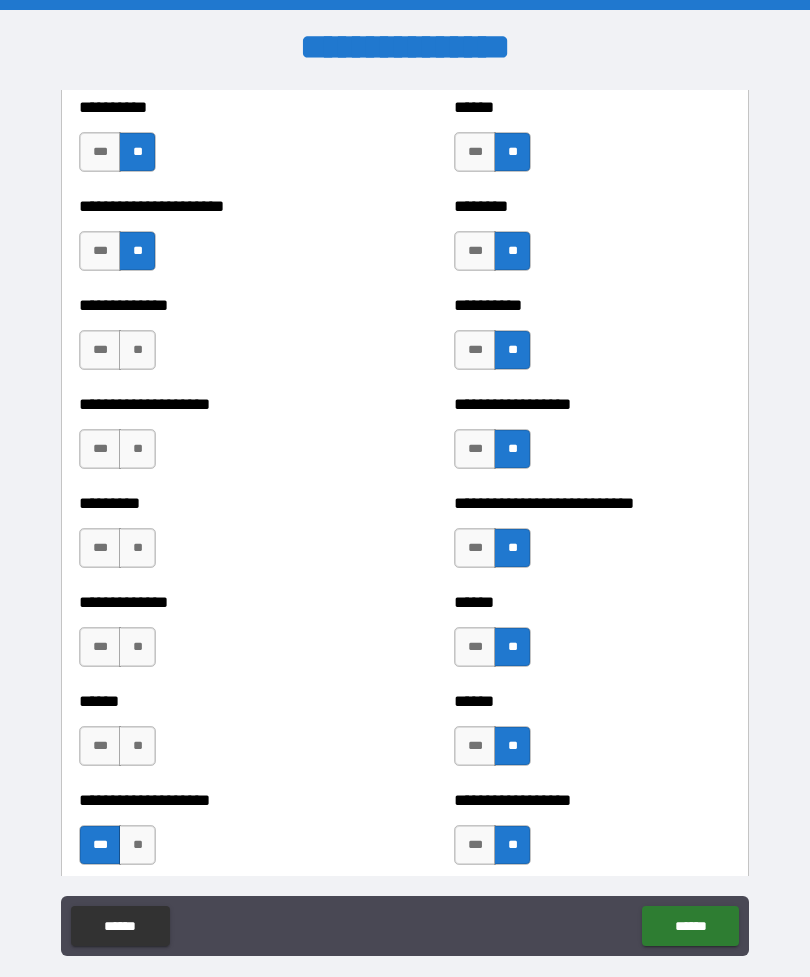 click on "**" at bounding box center [137, 746] 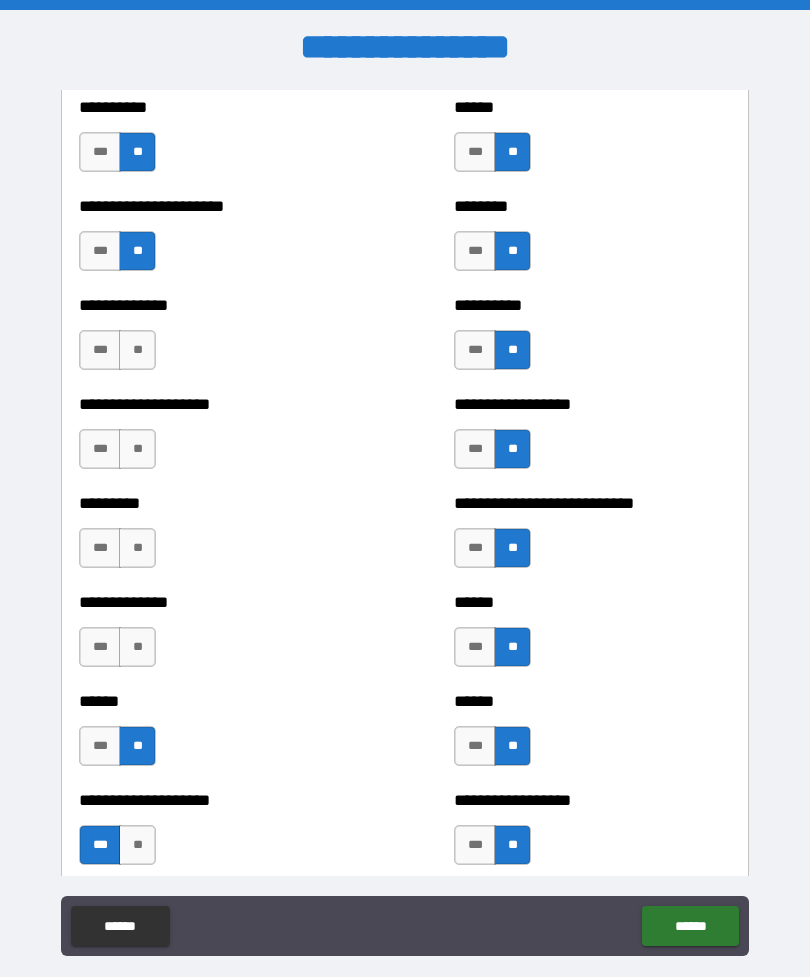 click on "**" at bounding box center [137, 647] 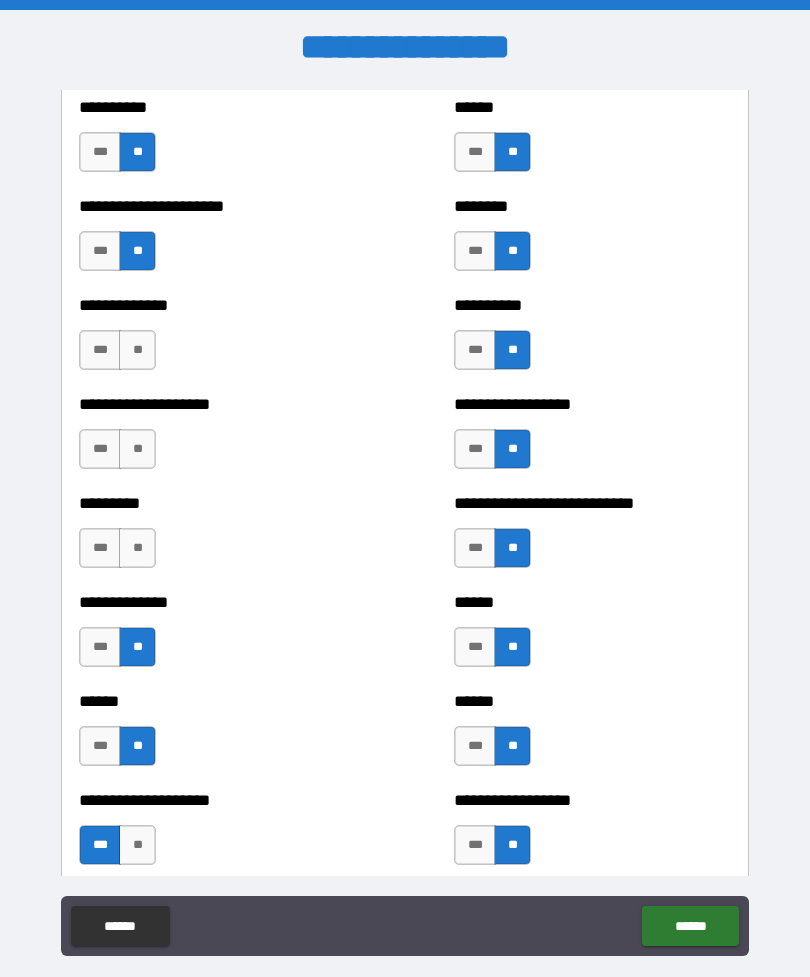 click on "**" at bounding box center (137, 548) 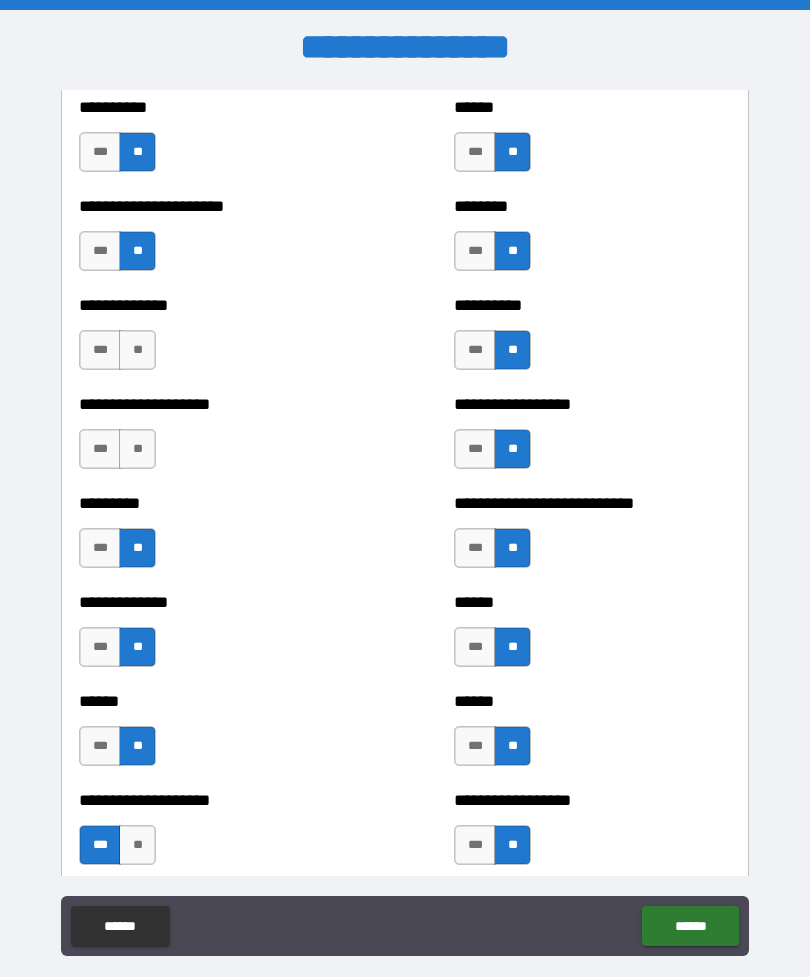 click on "**" at bounding box center (137, 449) 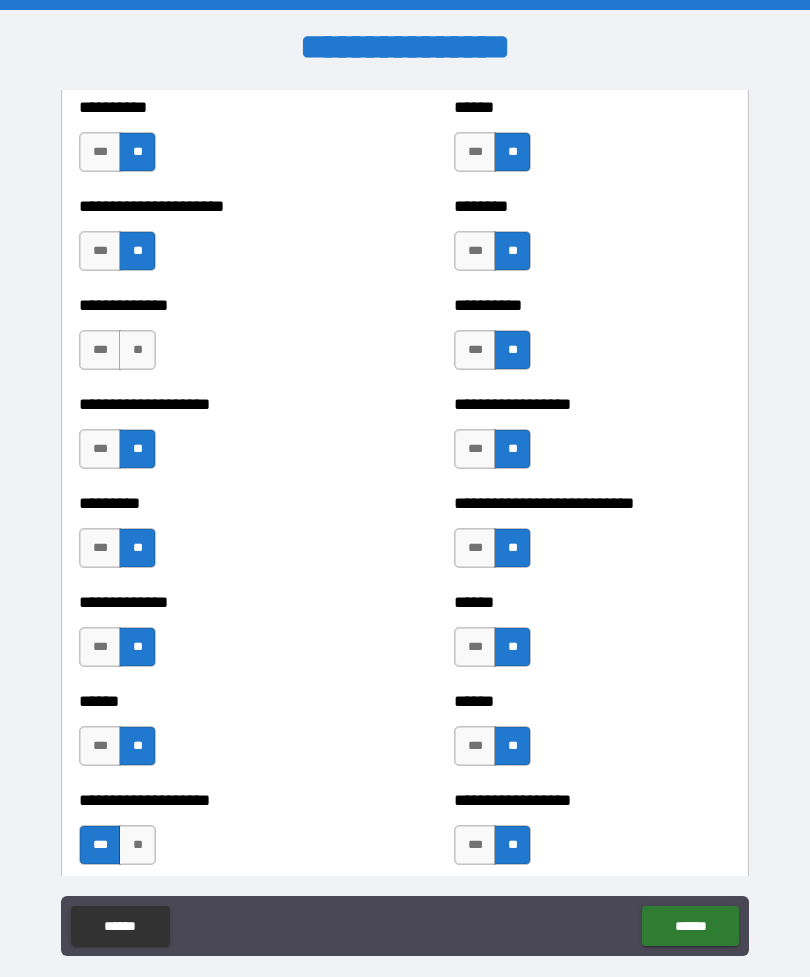 click on "**" at bounding box center (137, 350) 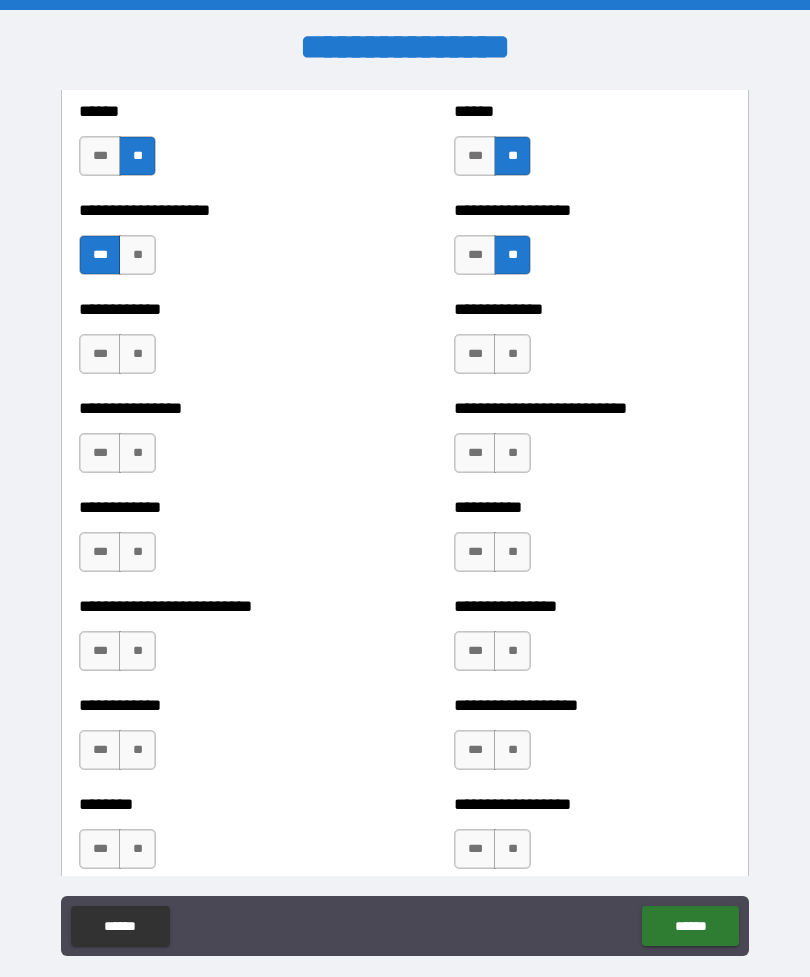 scroll, scrollTop: 3749, scrollLeft: 0, axis: vertical 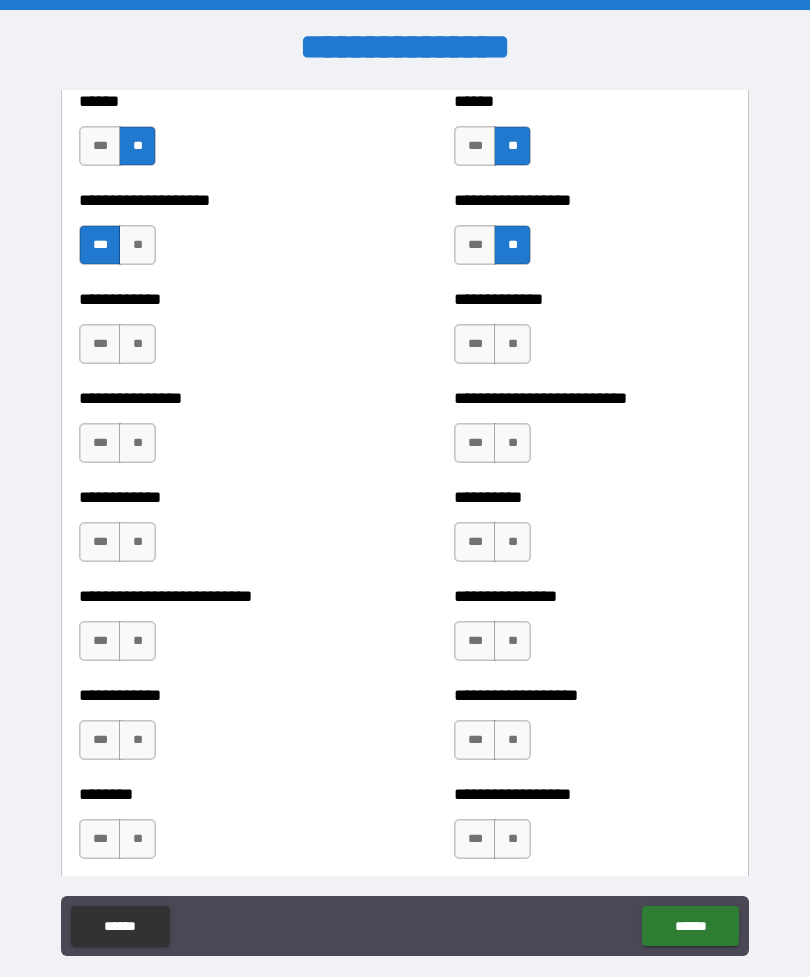 click on "**" at bounding box center (512, 344) 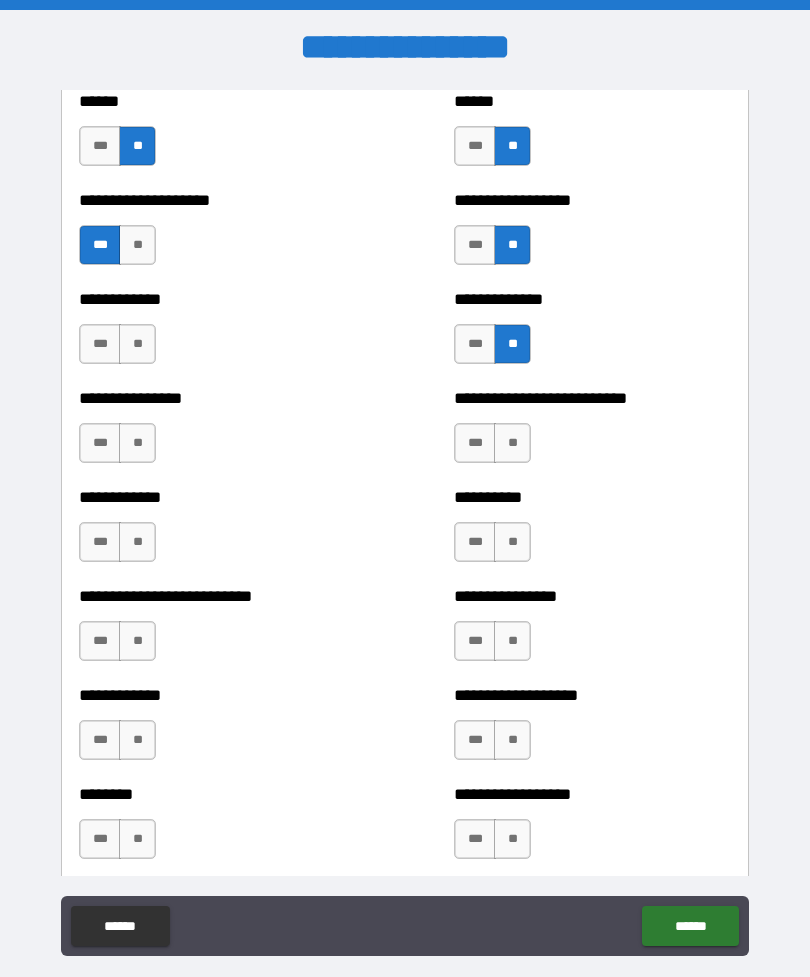 click on "**" at bounding box center [512, 443] 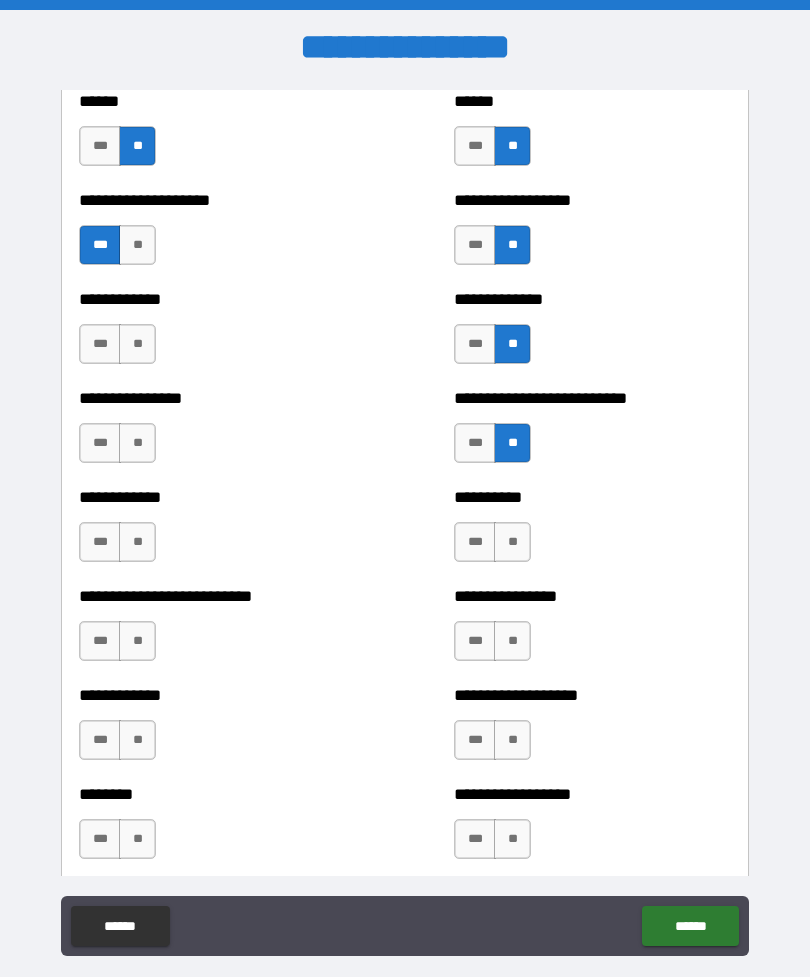 click on "**" at bounding box center (512, 542) 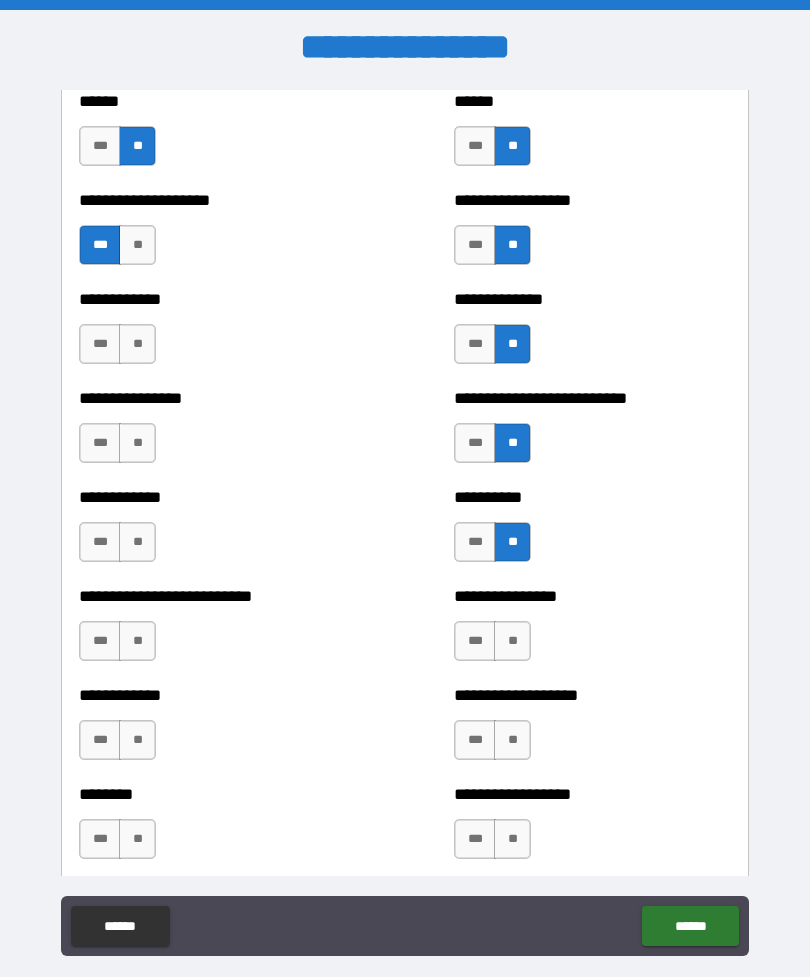 click on "**" at bounding box center (512, 641) 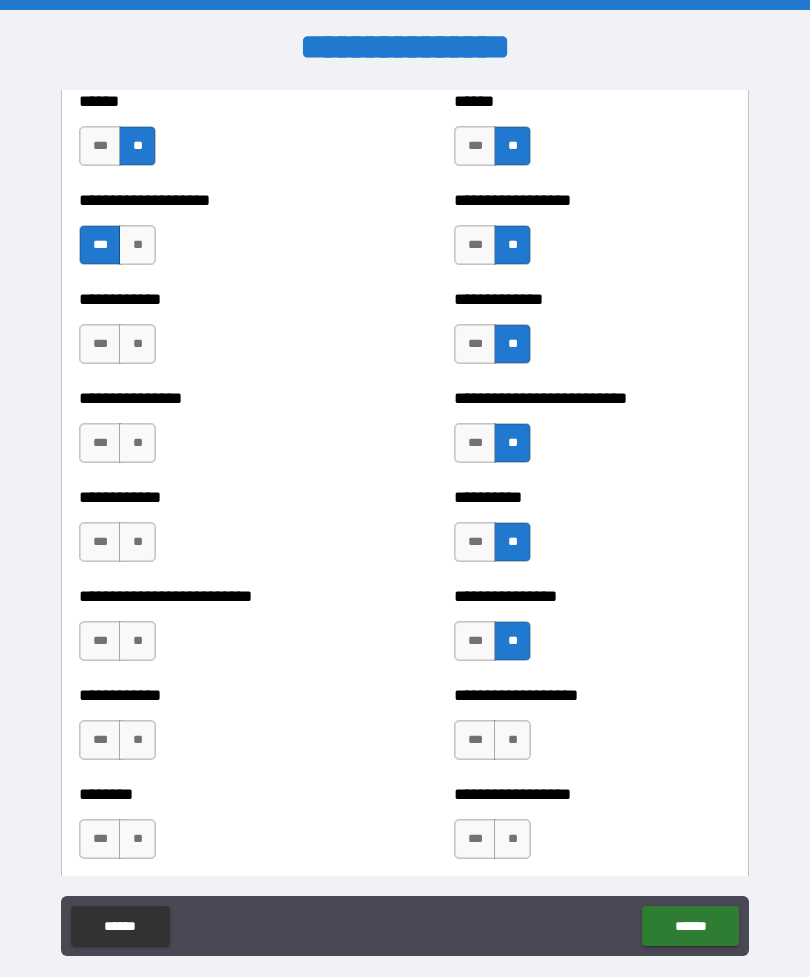 click on "**" at bounding box center [512, 740] 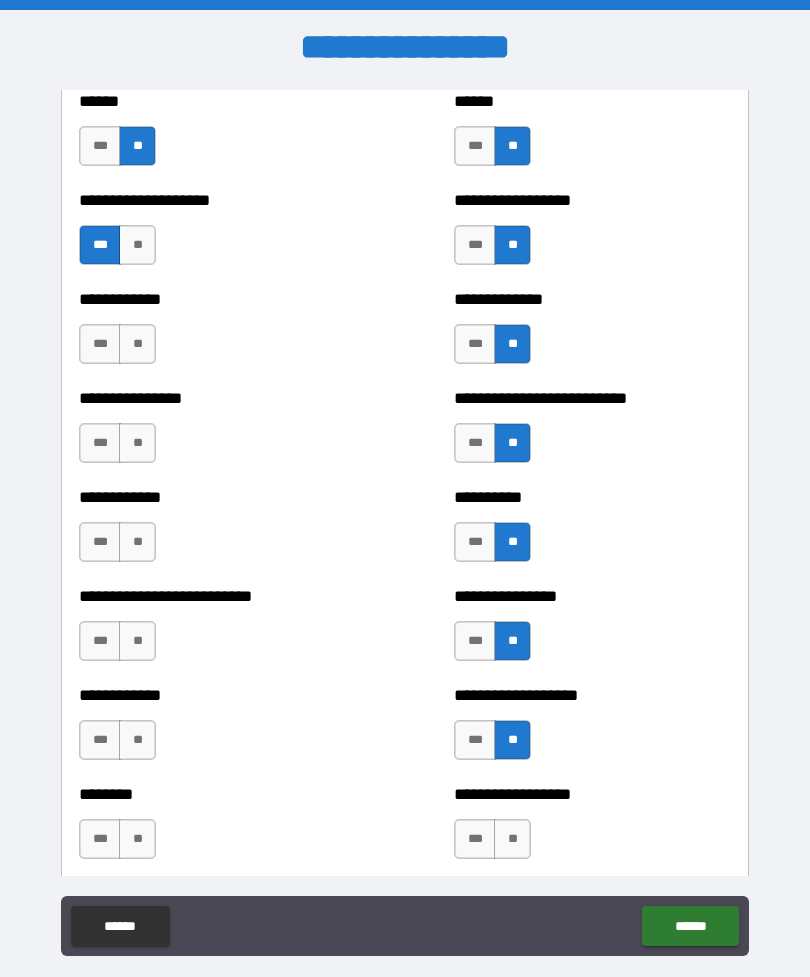 click on "**" at bounding box center [512, 839] 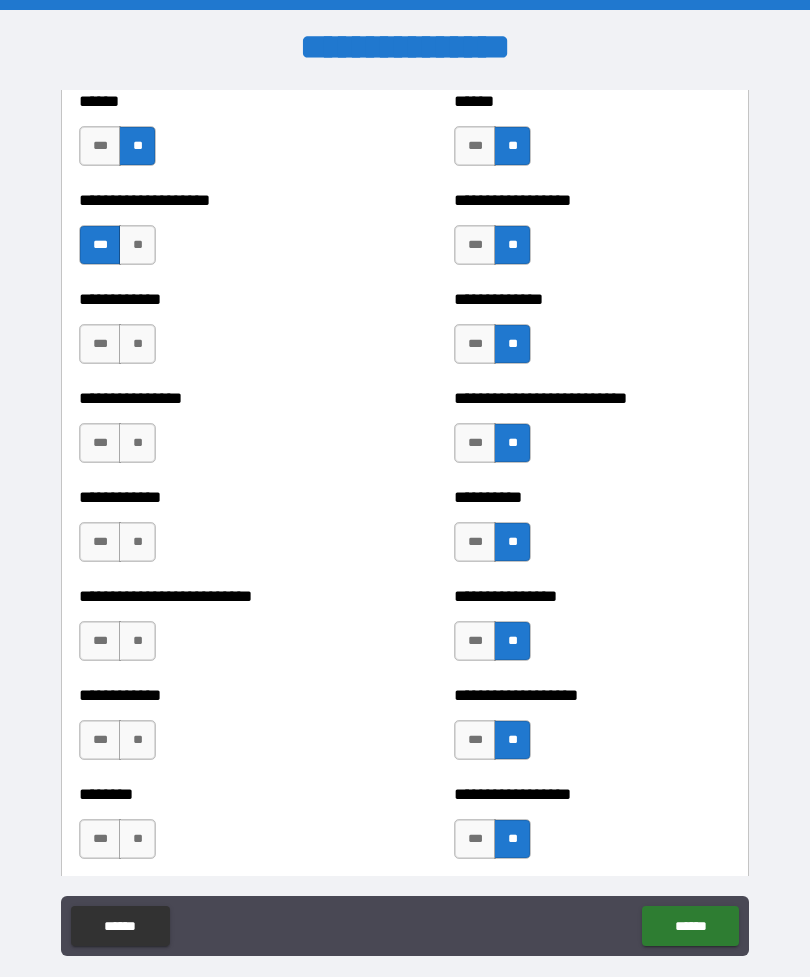 click on "**" at bounding box center [137, 839] 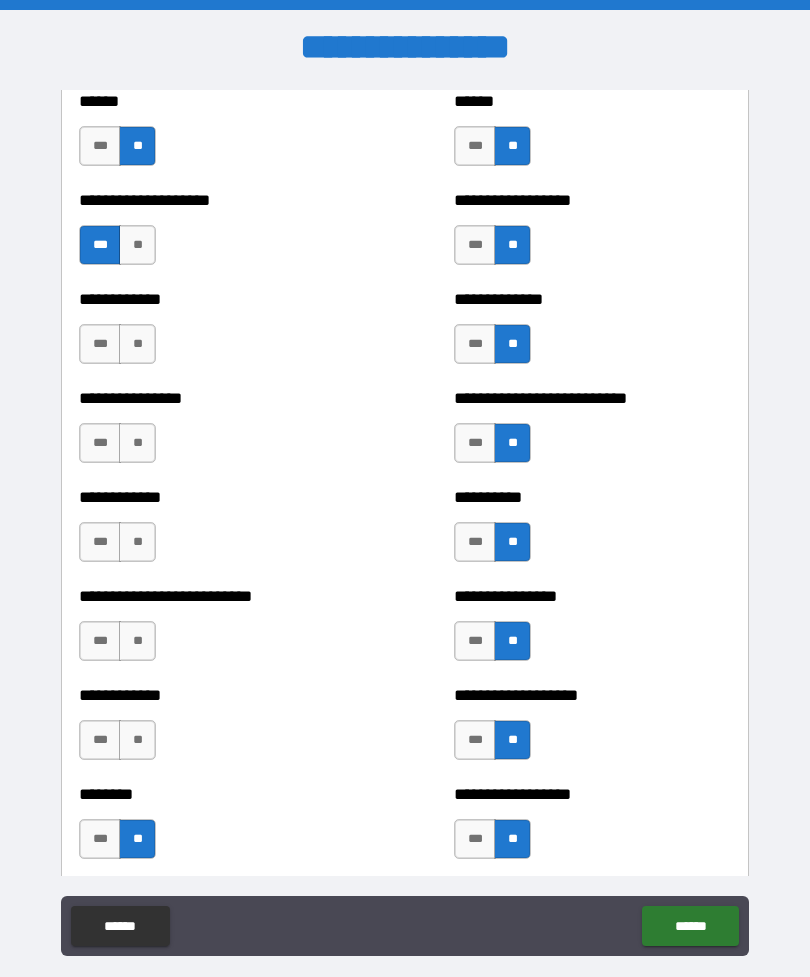 click on "**" at bounding box center [137, 740] 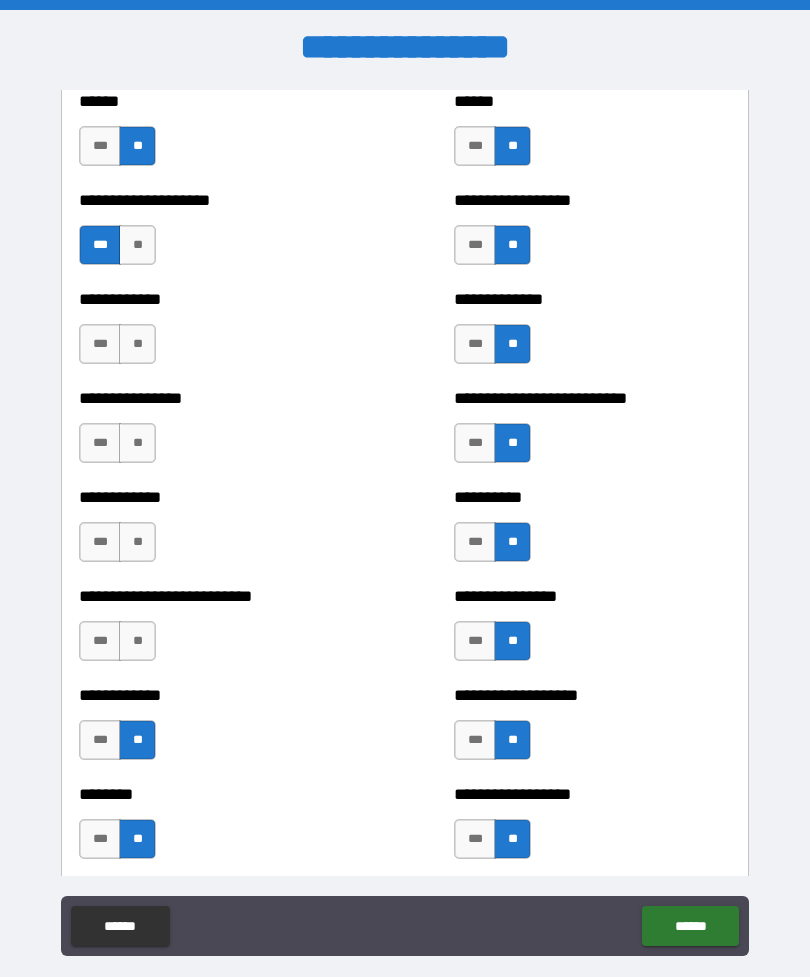 click on "**" at bounding box center (137, 641) 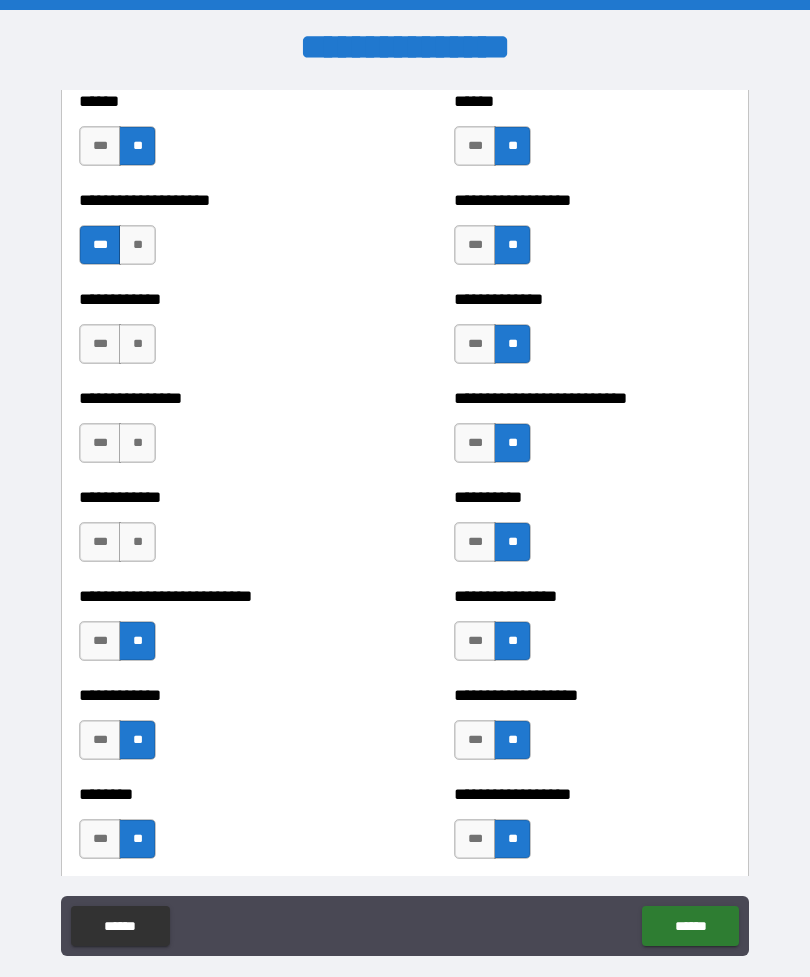 click on "**" at bounding box center (137, 542) 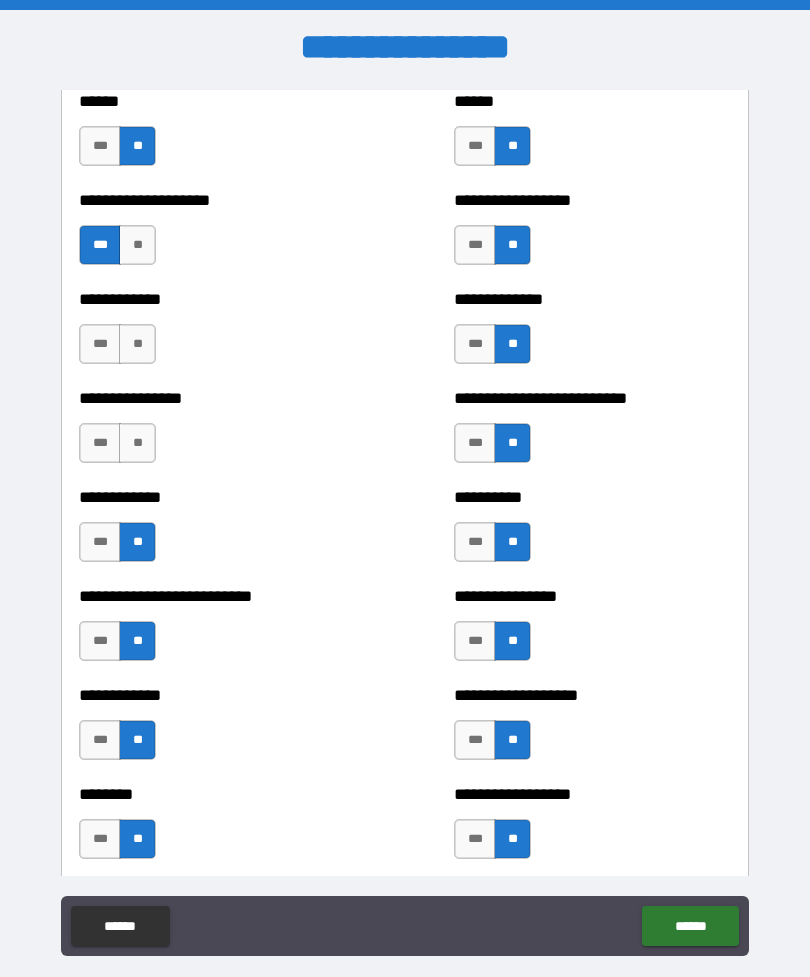 click on "**" at bounding box center (137, 443) 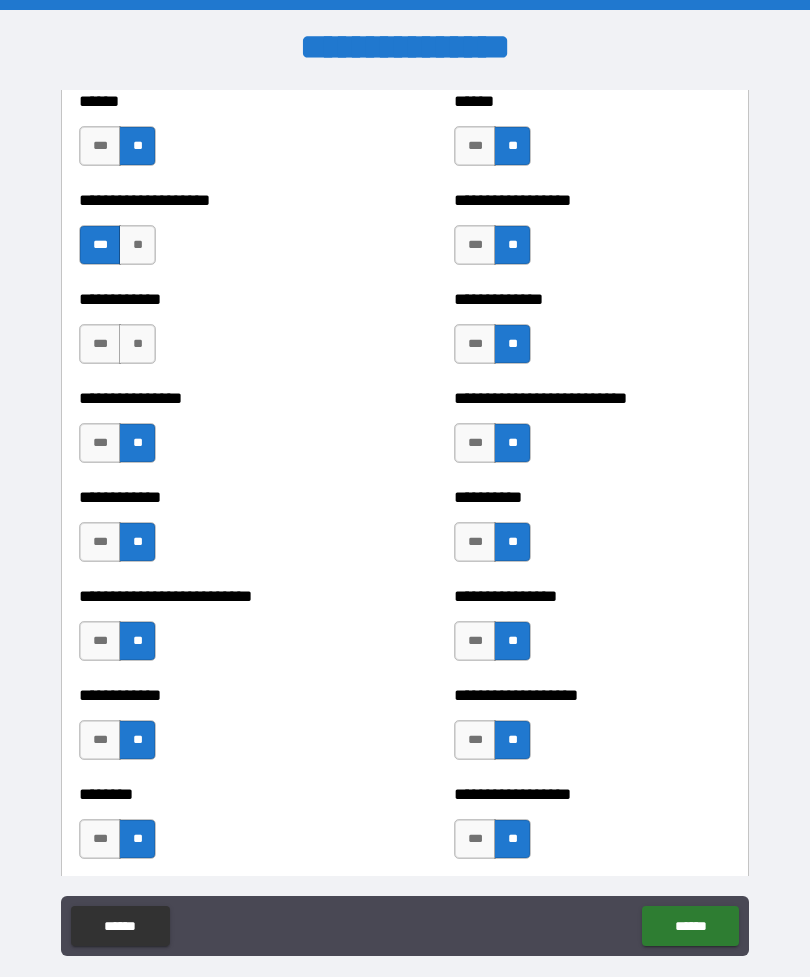 click on "**" at bounding box center (137, 344) 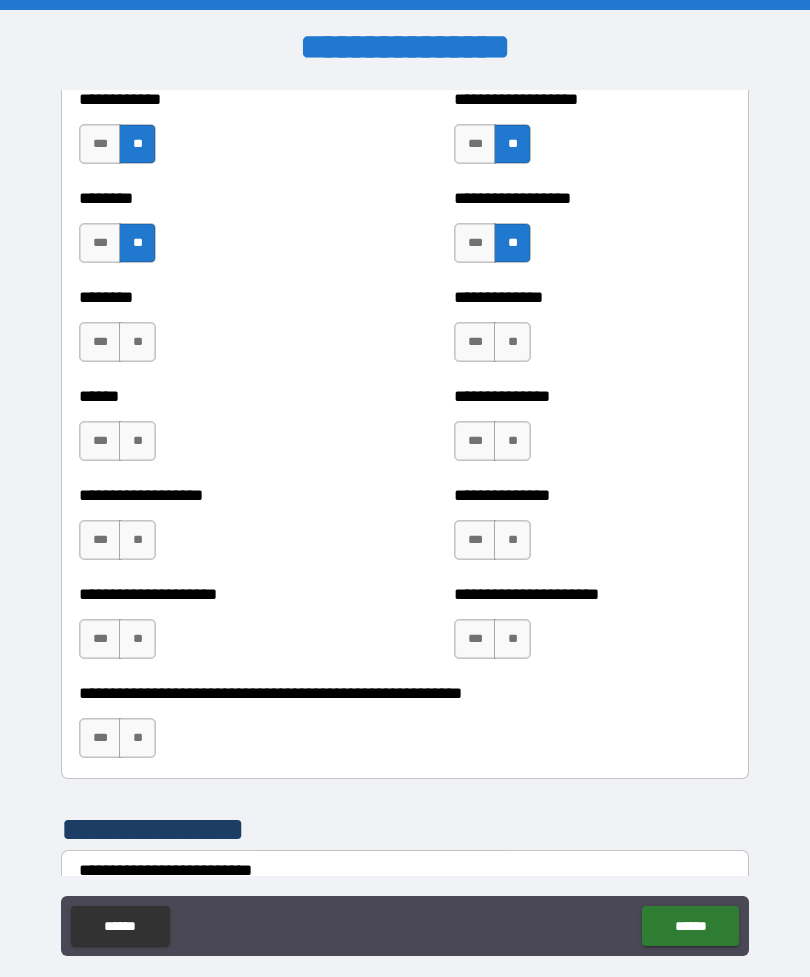 scroll, scrollTop: 4348, scrollLeft: 0, axis: vertical 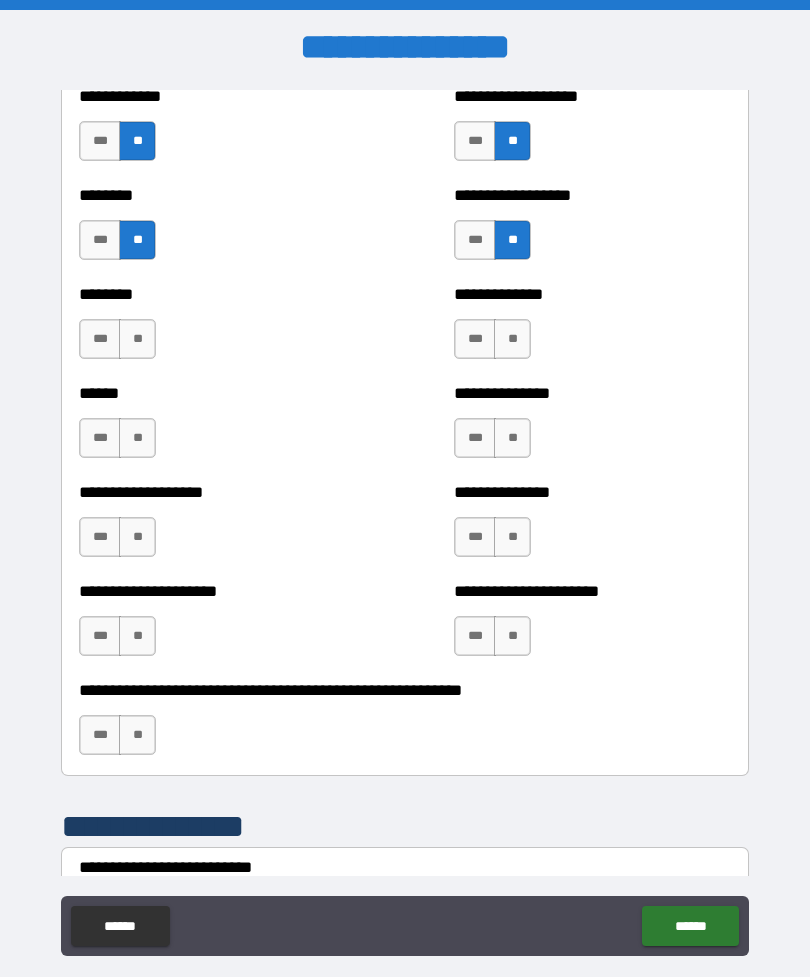 click on "**" at bounding box center (512, 339) 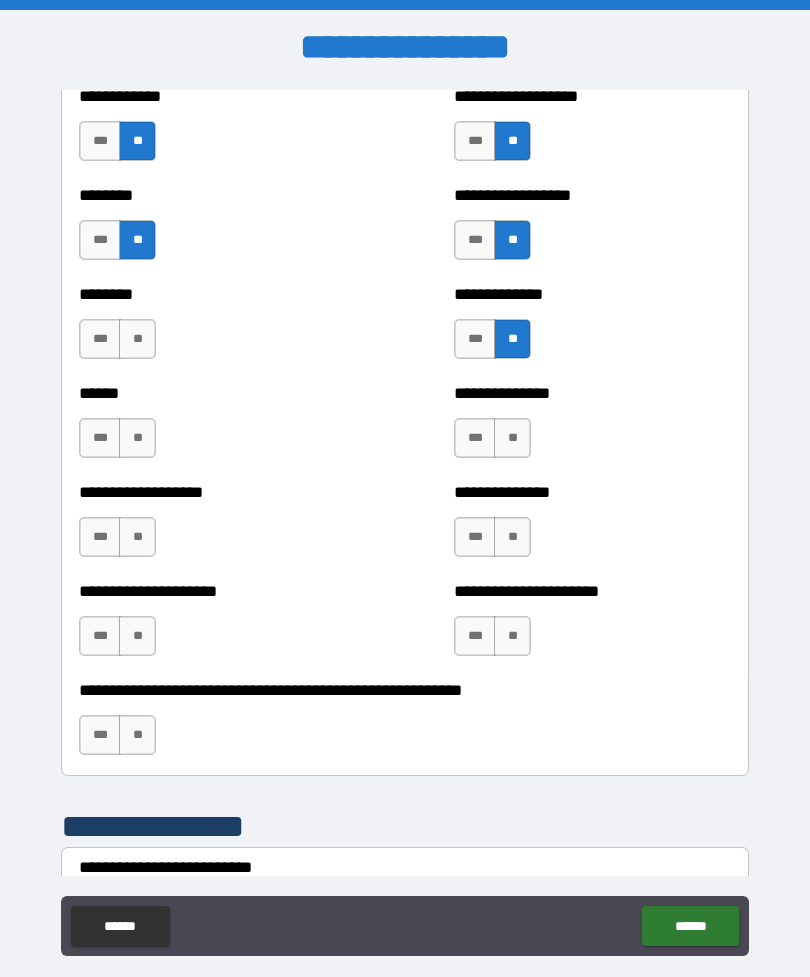 click on "**" at bounding box center (512, 438) 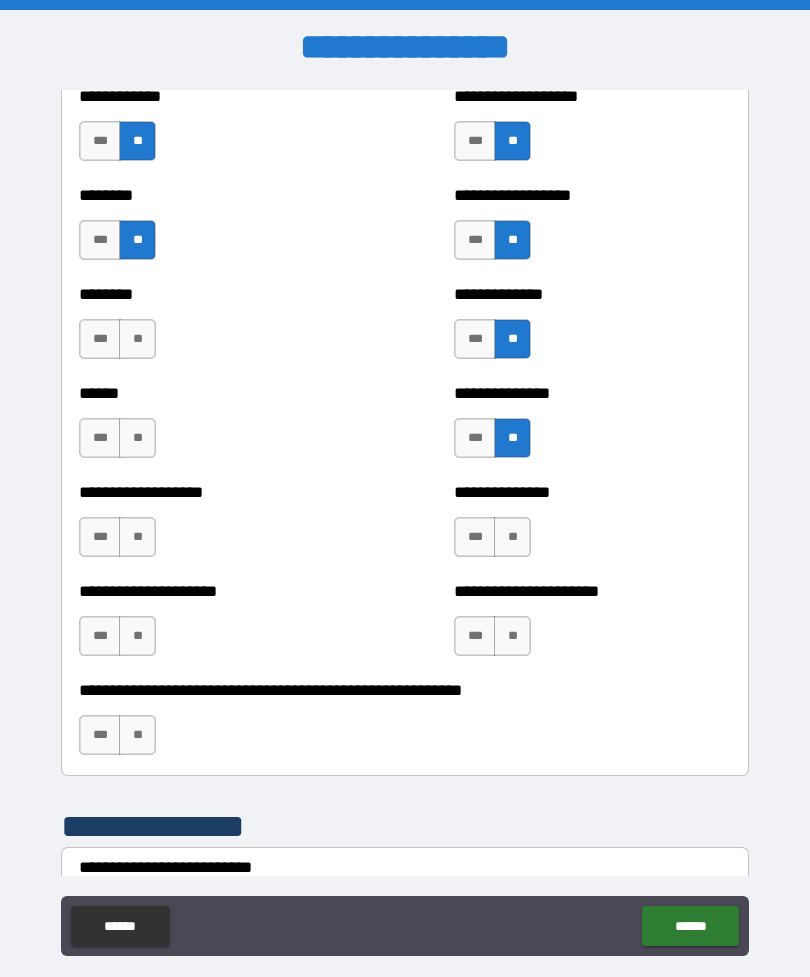 click on "**" at bounding box center [512, 537] 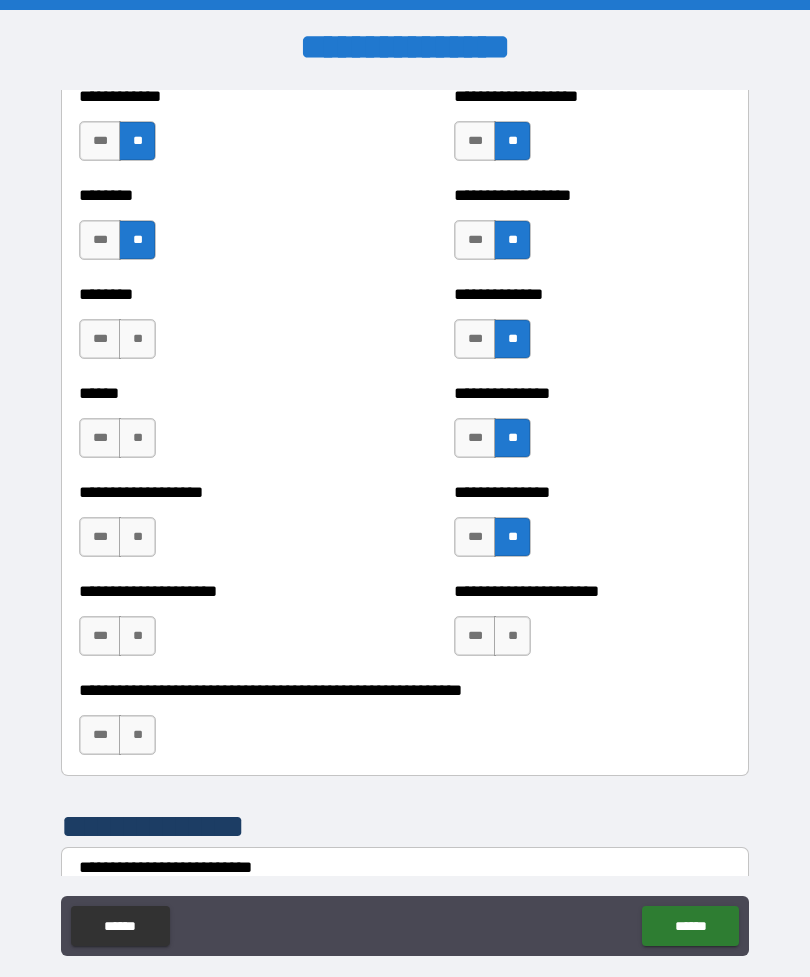 click on "**" at bounding box center (512, 636) 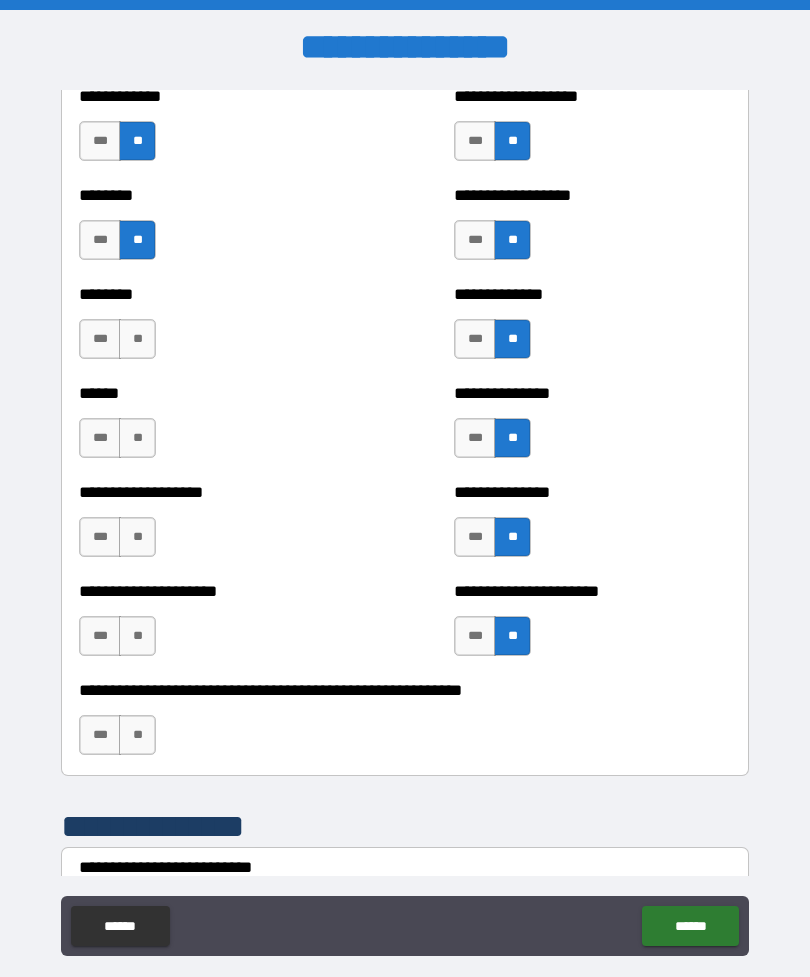 click on "**" at bounding box center (137, 735) 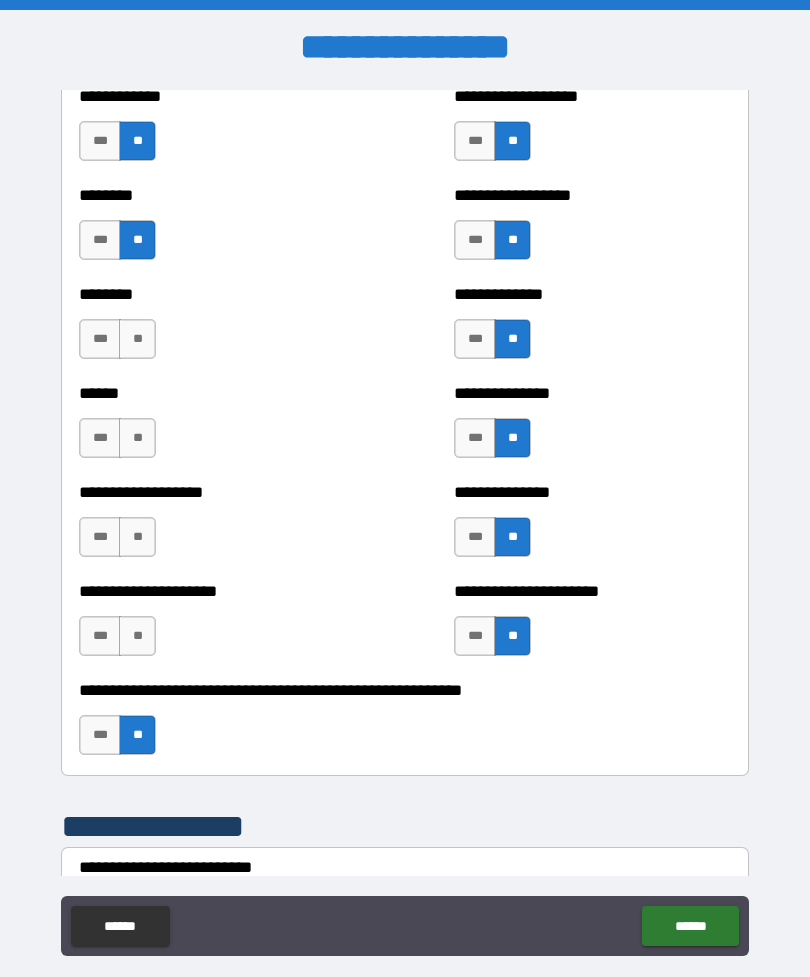 click on "**" at bounding box center [137, 636] 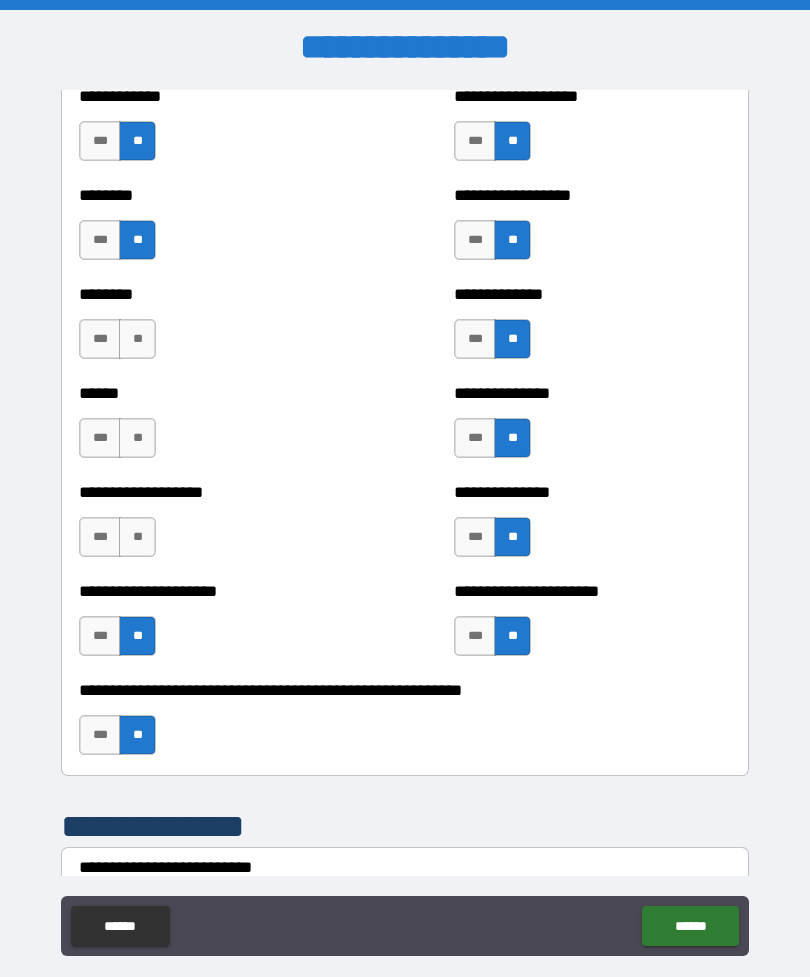 click on "**" at bounding box center [137, 537] 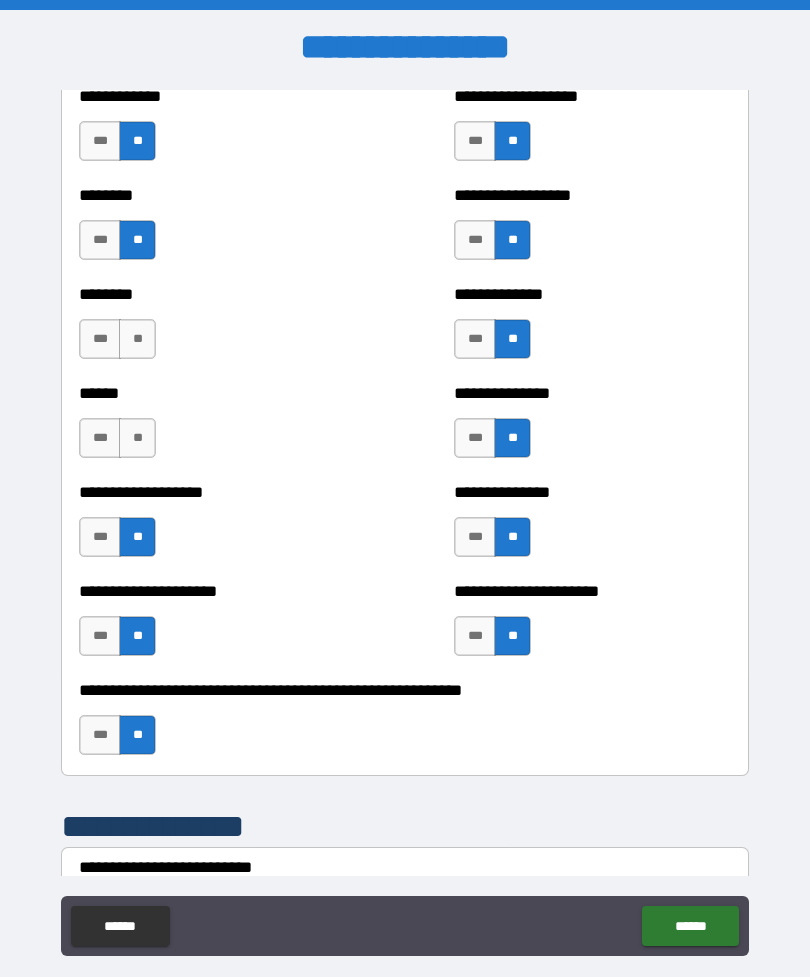 click on "**" at bounding box center (137, 438) 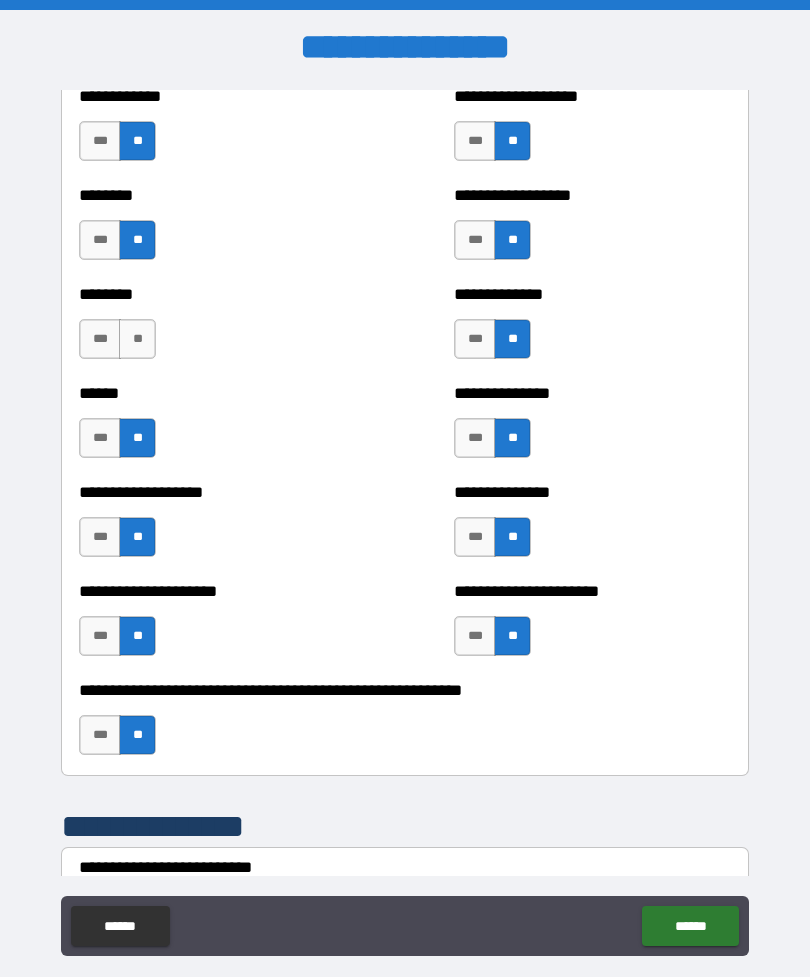 click on "**" at bounding box center (137, 339) 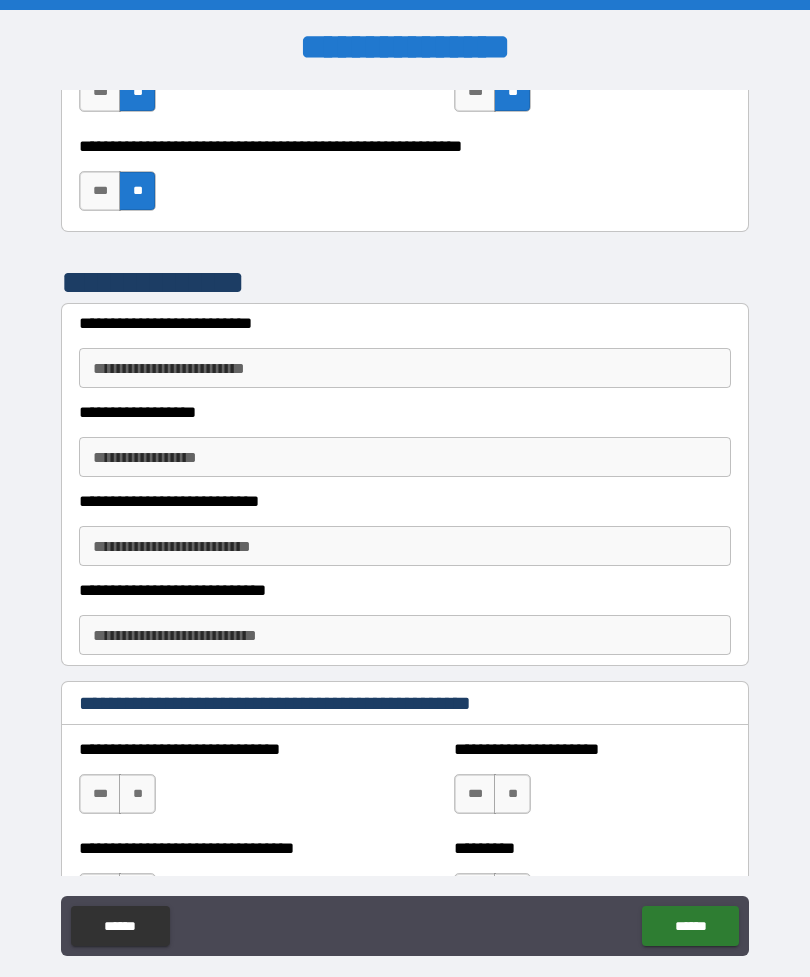 click on "**********" at bounding box center (405, 368) 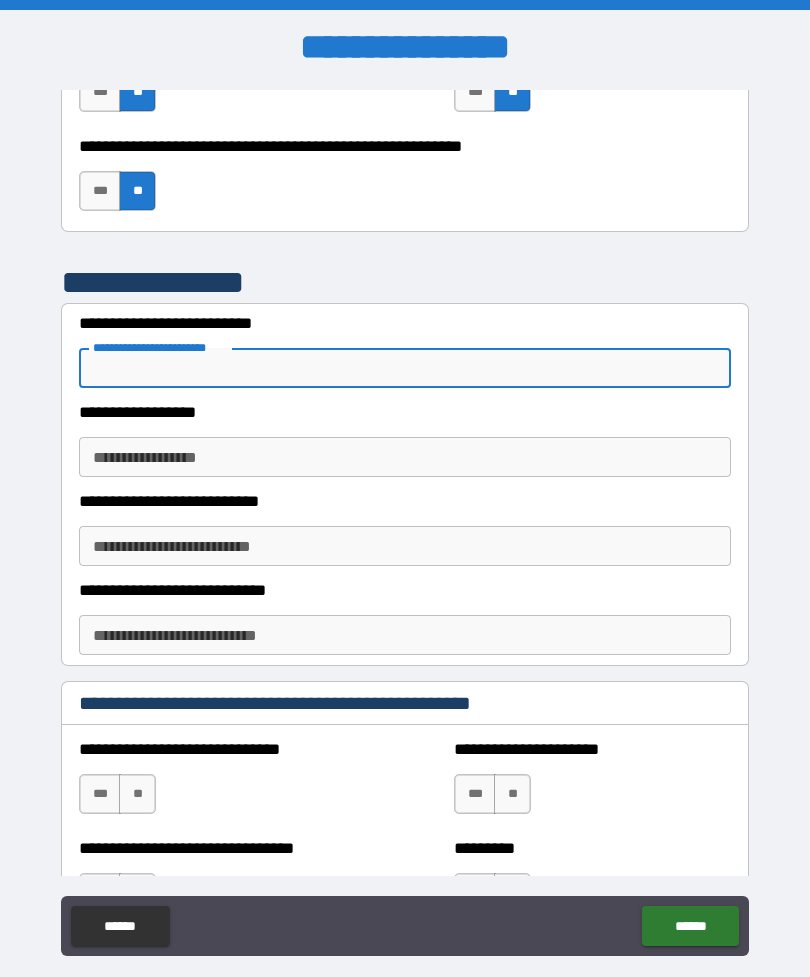 scroll, scrollTop: 4893, scrollLeft: 0, axis: vertical 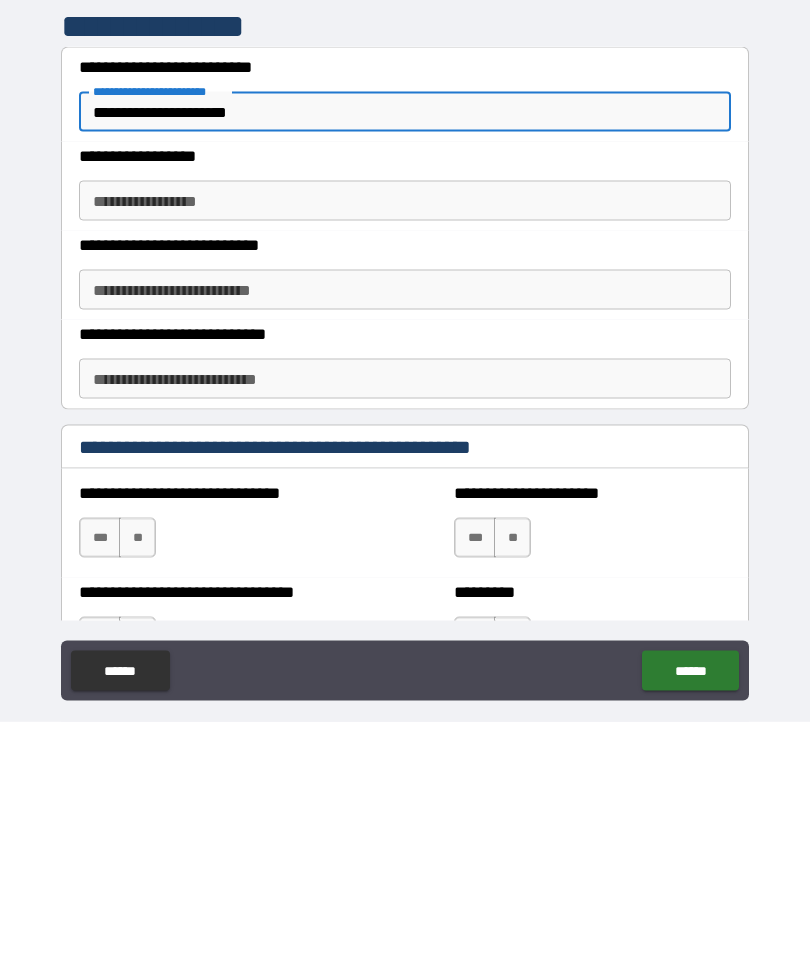 type on "**********" 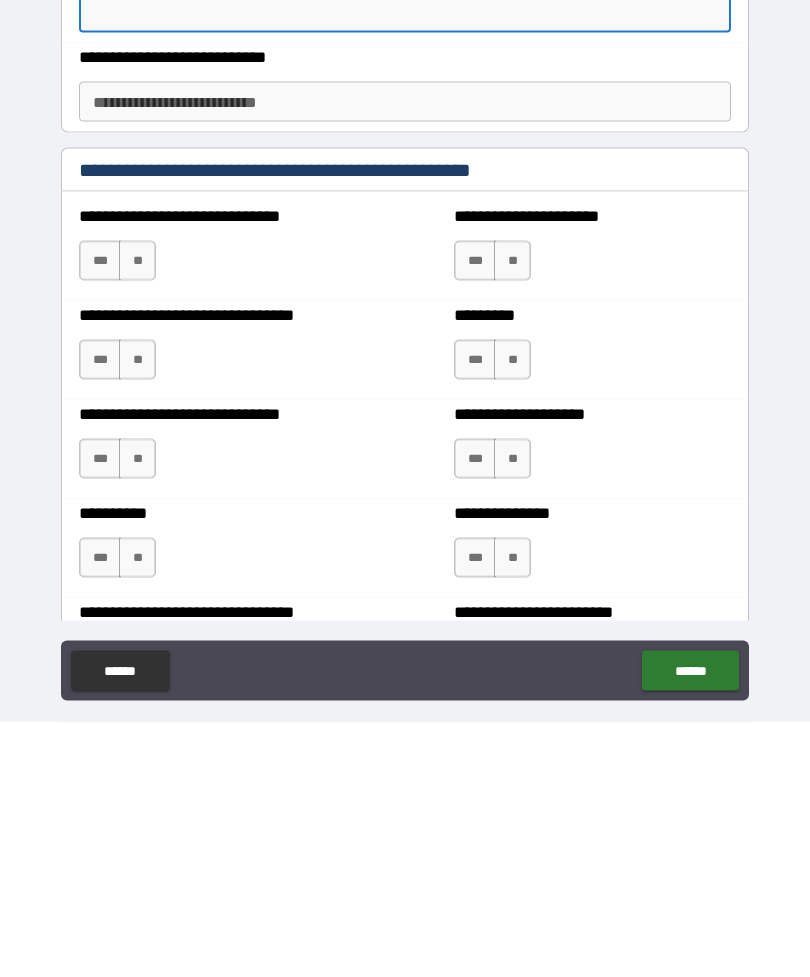 scroll, scrollTop: 5178, scrollLeft: 0, axis: vertical 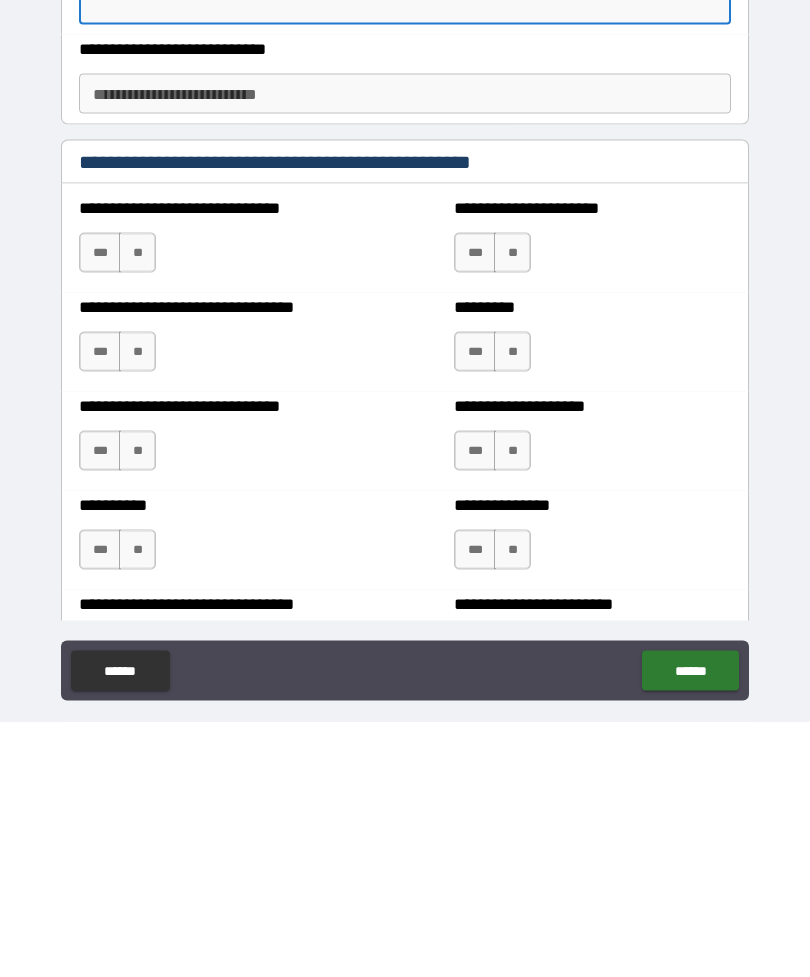 click on "**" at bounding box center [137, 508] 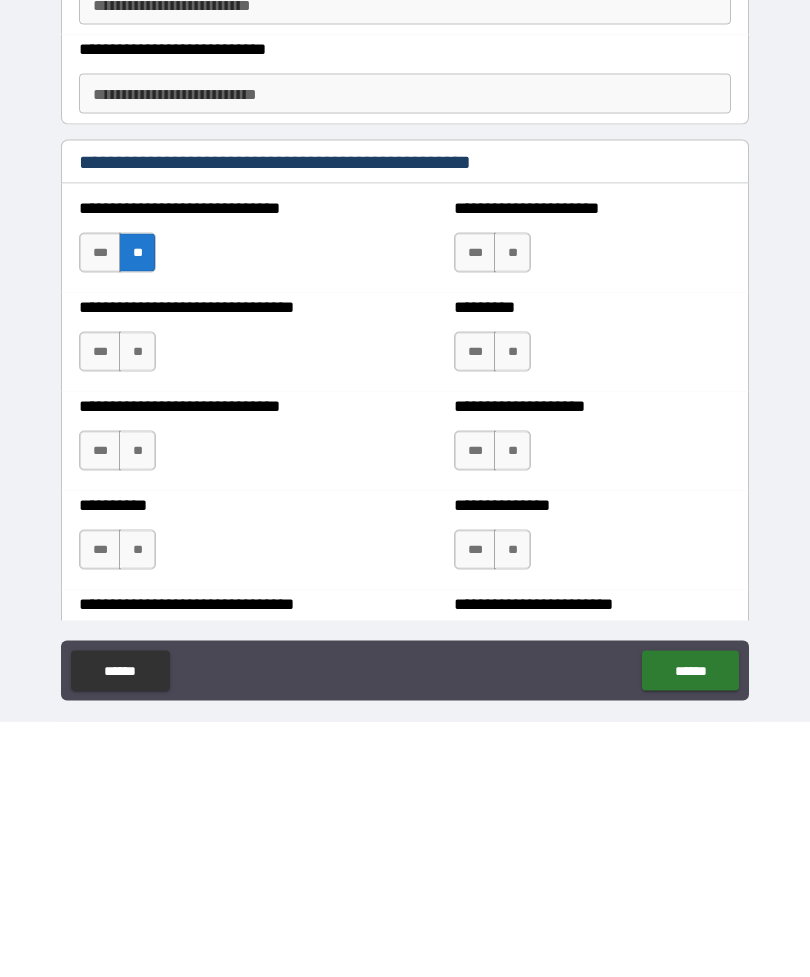scroll, scrollTop: 64, scrollLeft: 0, axis: vertical 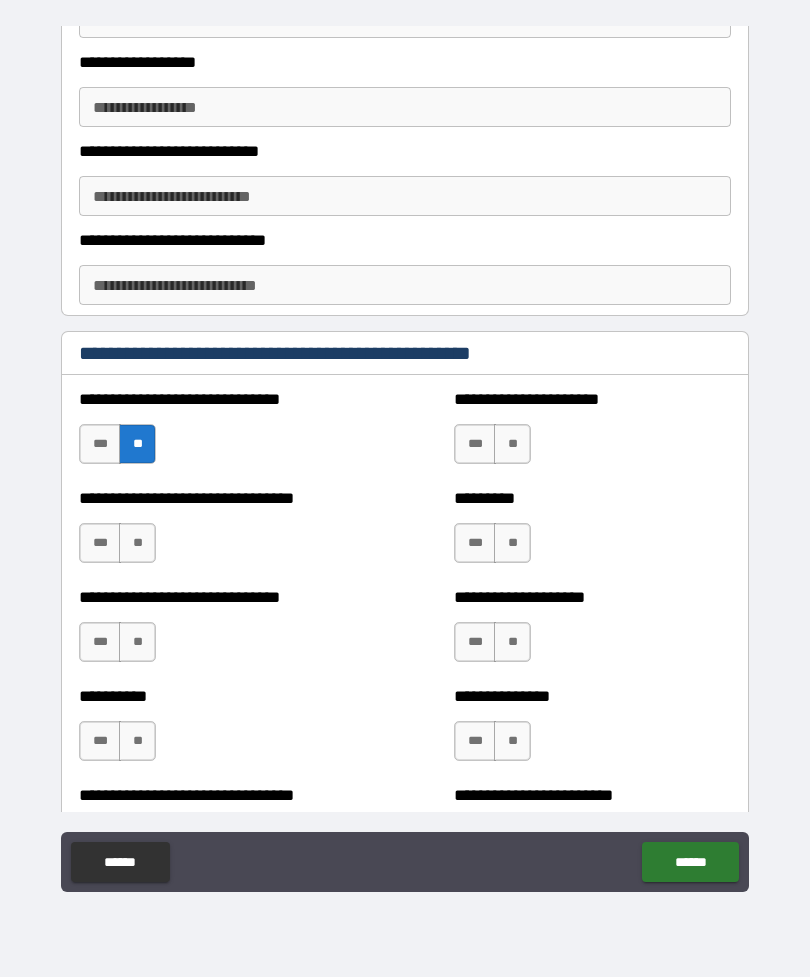 click on "**" at bounding box center (137, 543) 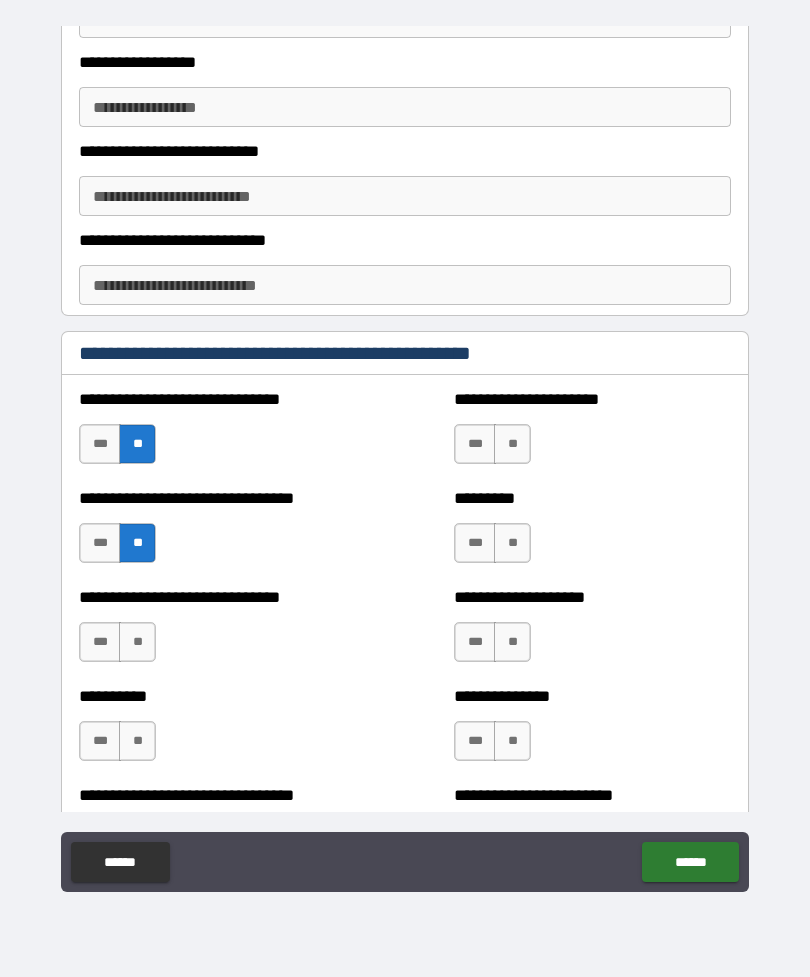 click on "**" at bounding box center [512, 444] 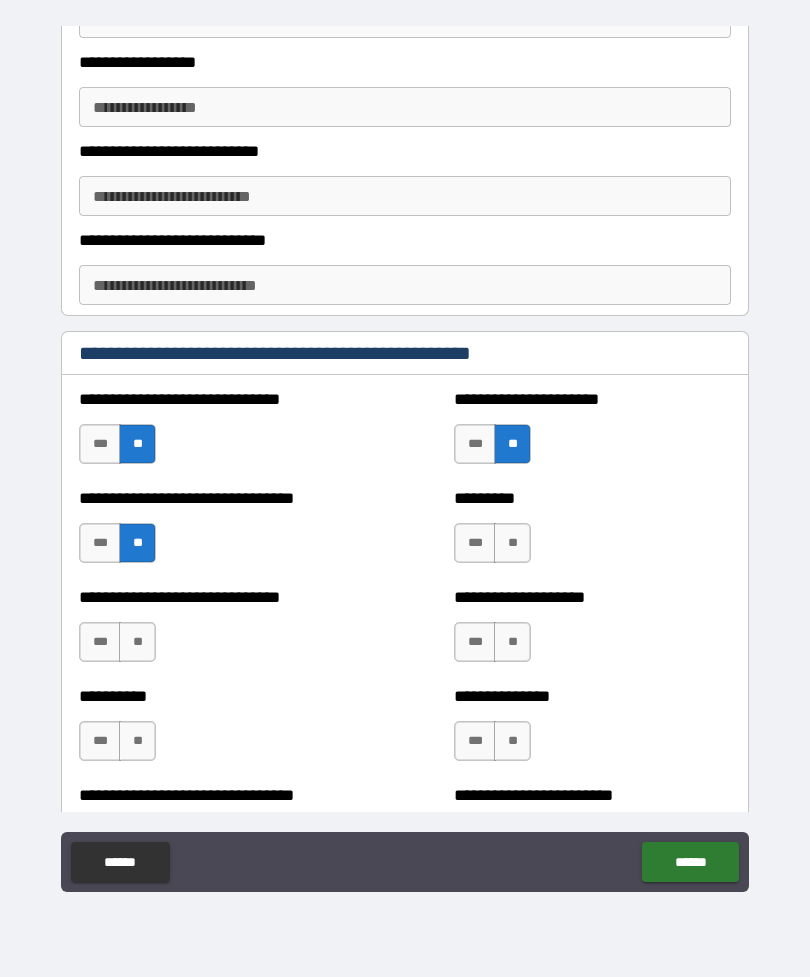 click on "**" at bounding box center [512, 543] 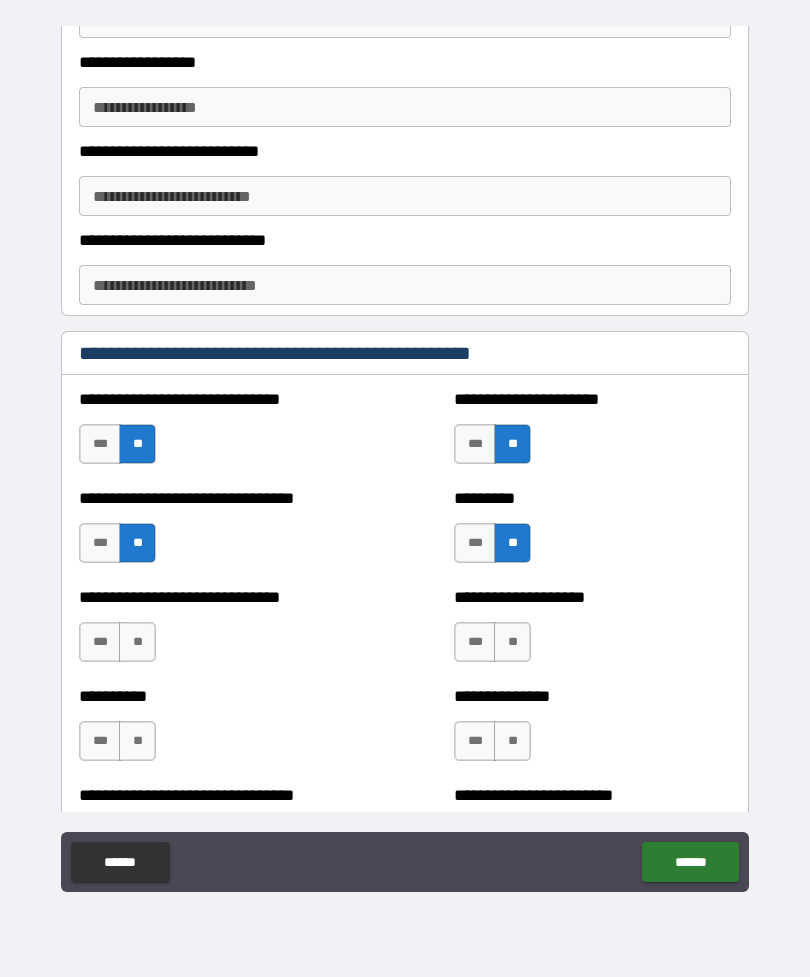 click on "**" at bounding box center [512, 642] 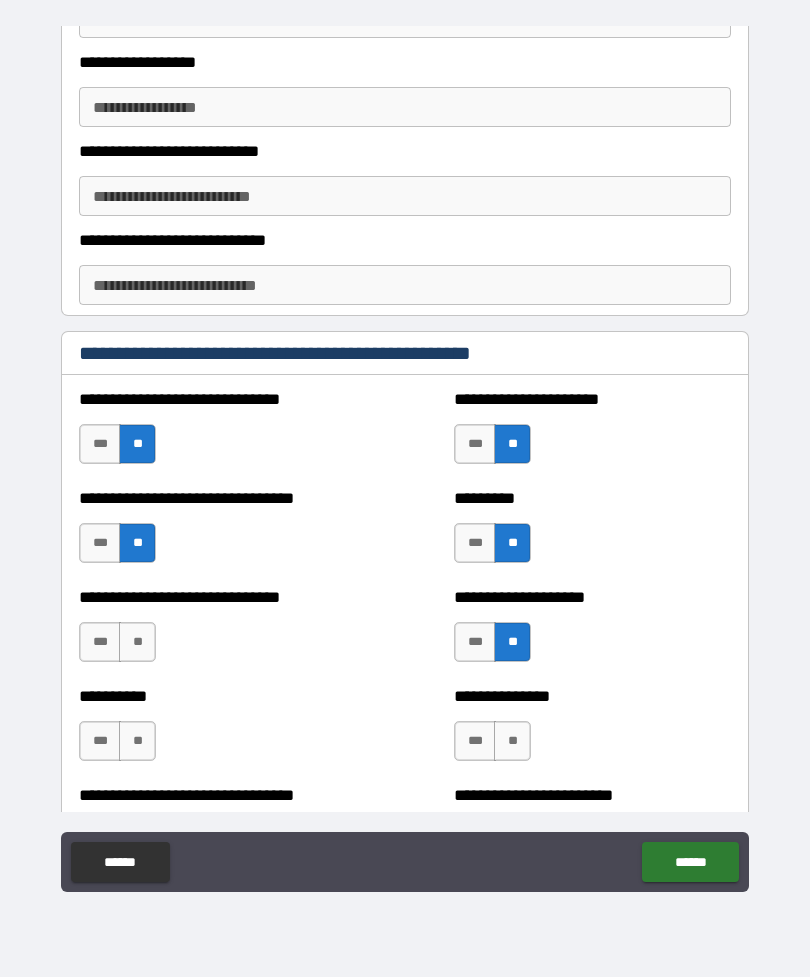 click on "**" at bounding box center [512, 741] 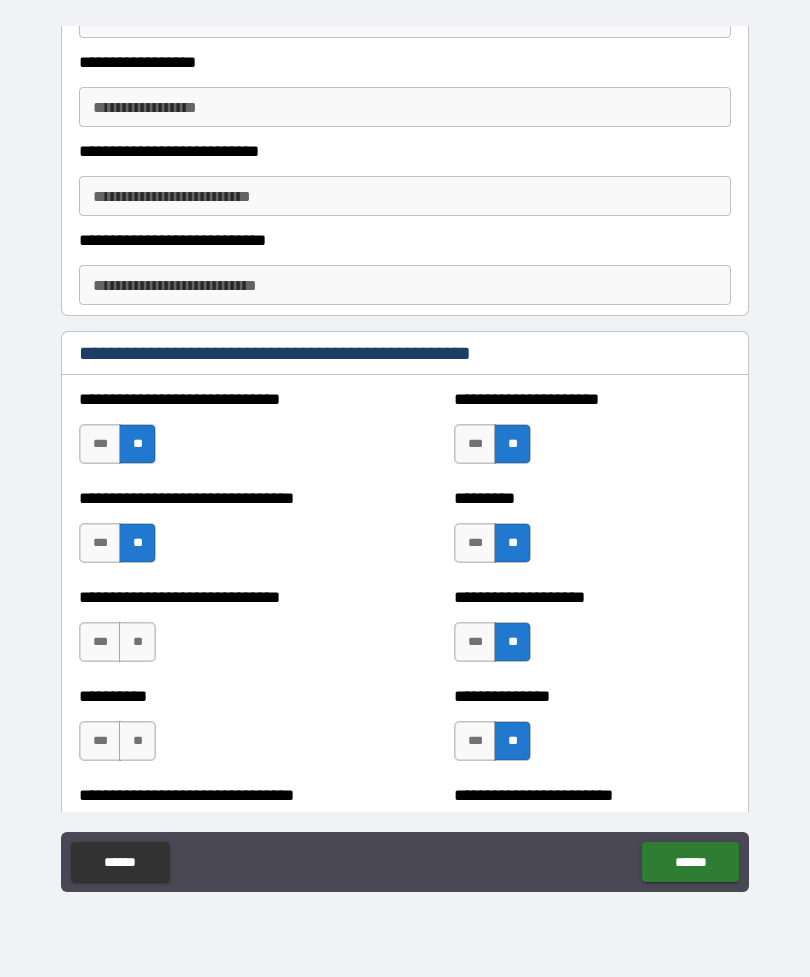 click on "**" at bounding box center (137, 741) 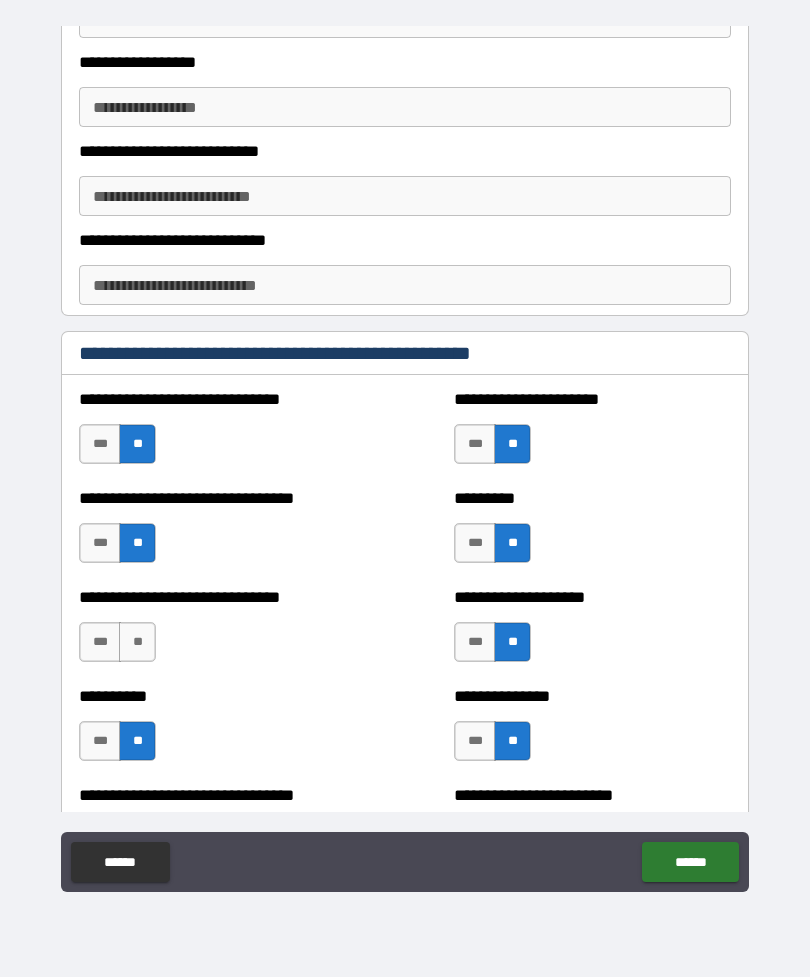 click on "**" at bounding box center (137, 642) 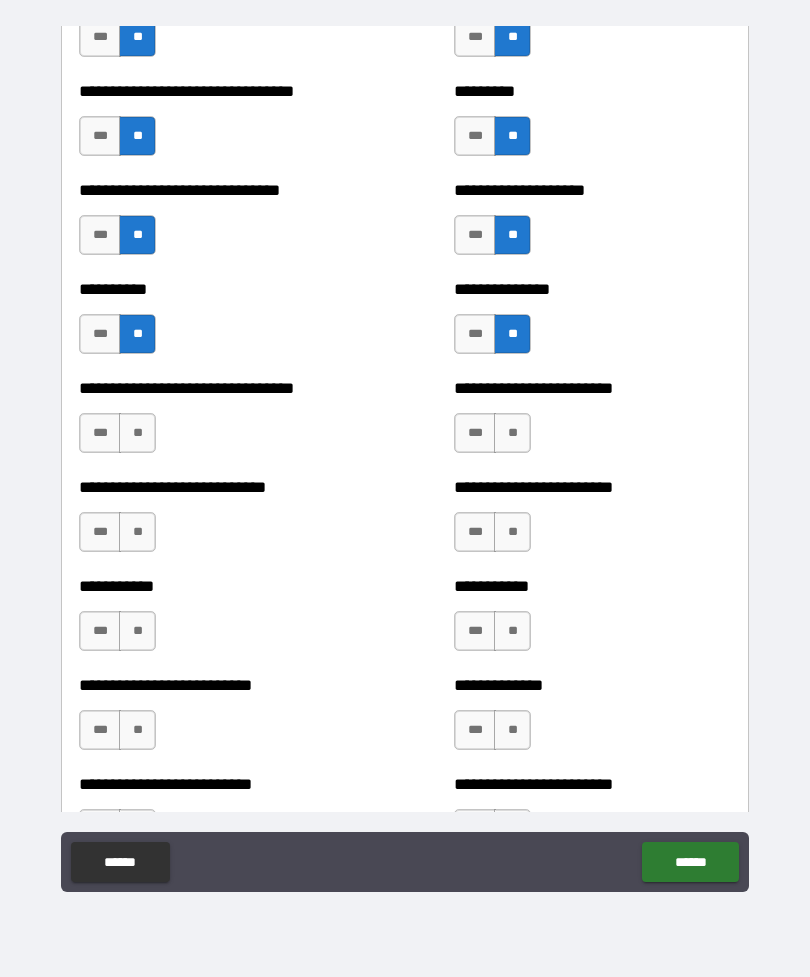 scroll, scrollTop: 5588, scrollLeft: 0, axis: vertical 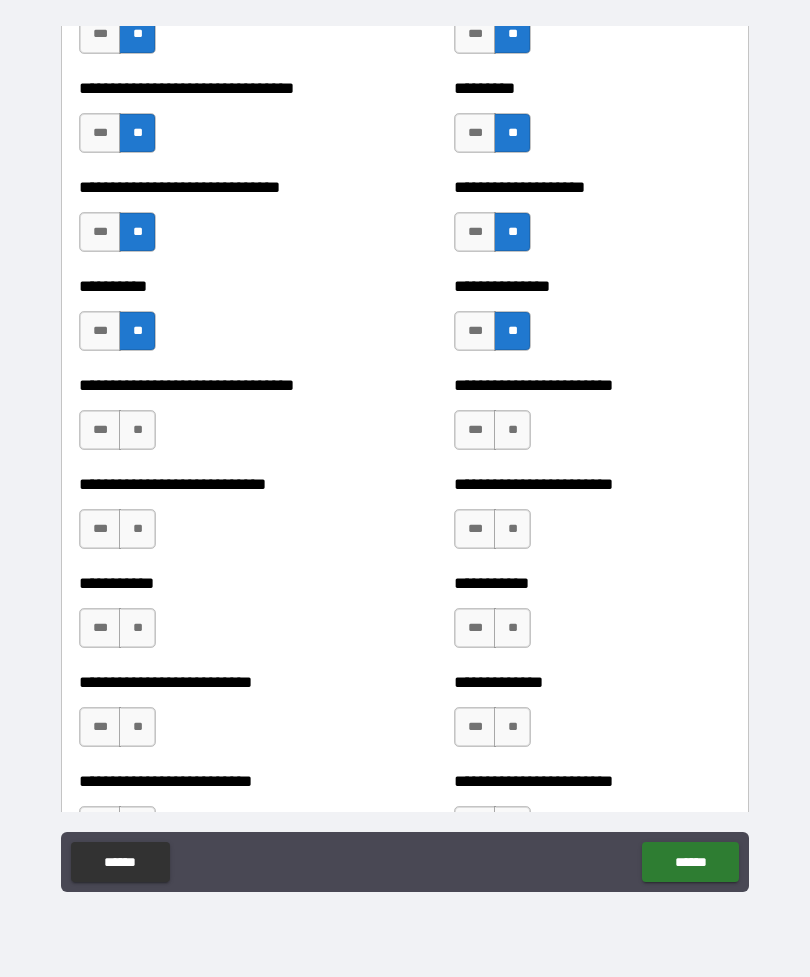 click on "***" at bounding box center (100, 430) 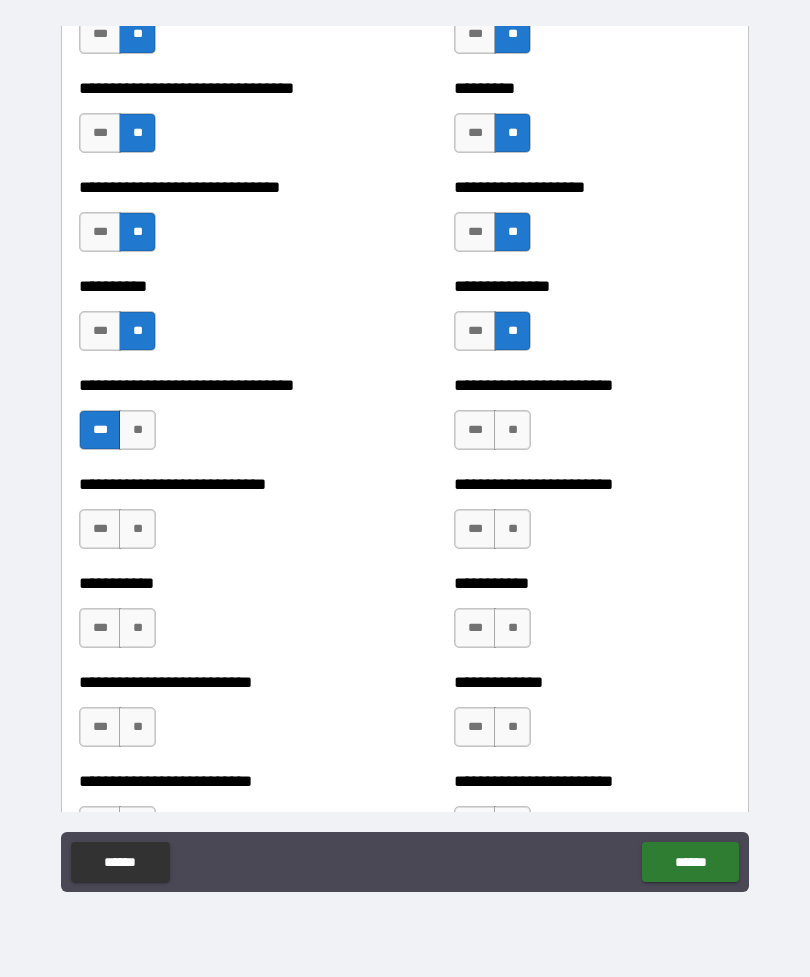 click on "***" at bounding box center [100, 529] 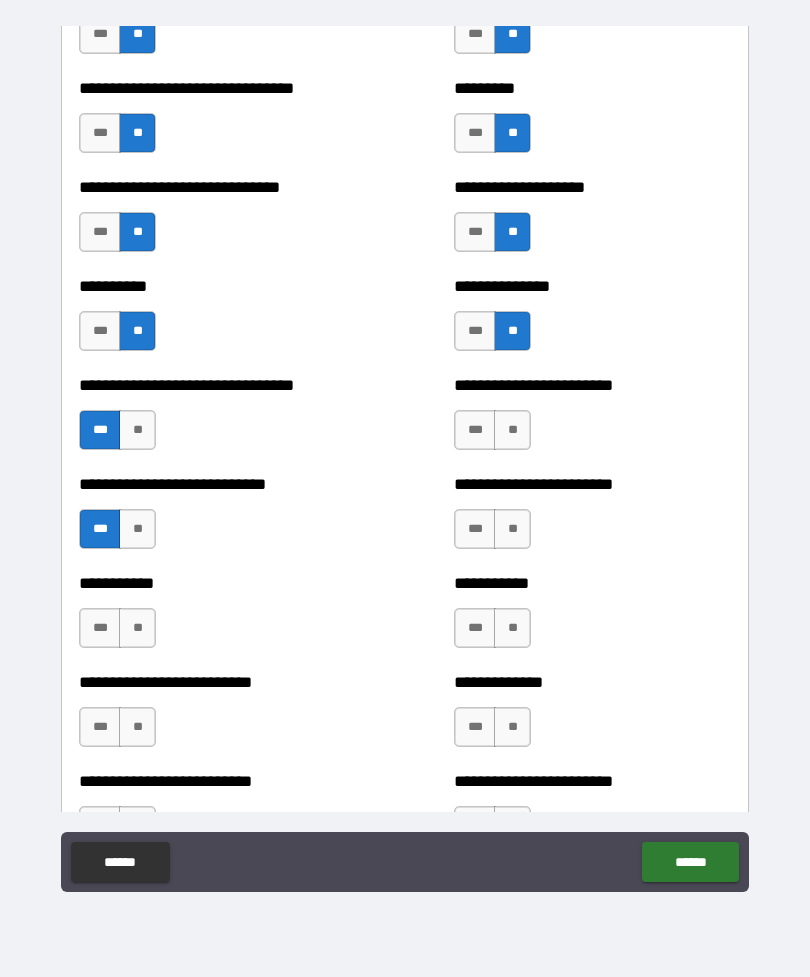 click on "**" at bounding box center (137, 628) 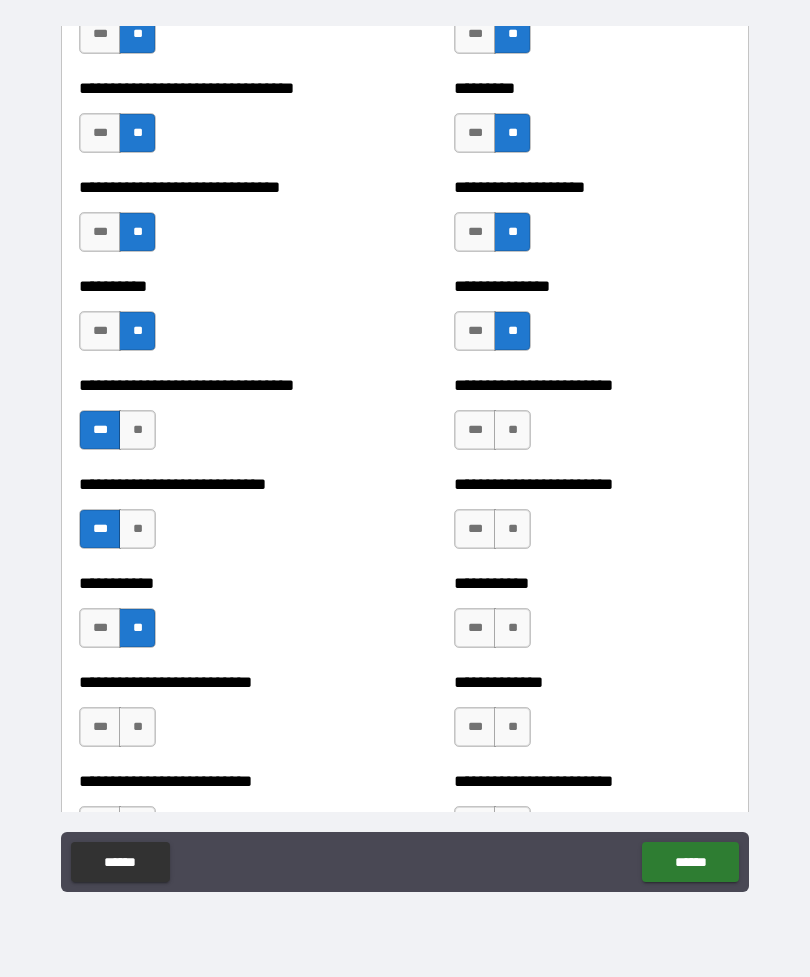click on "**" at bounding box center [512, 430] 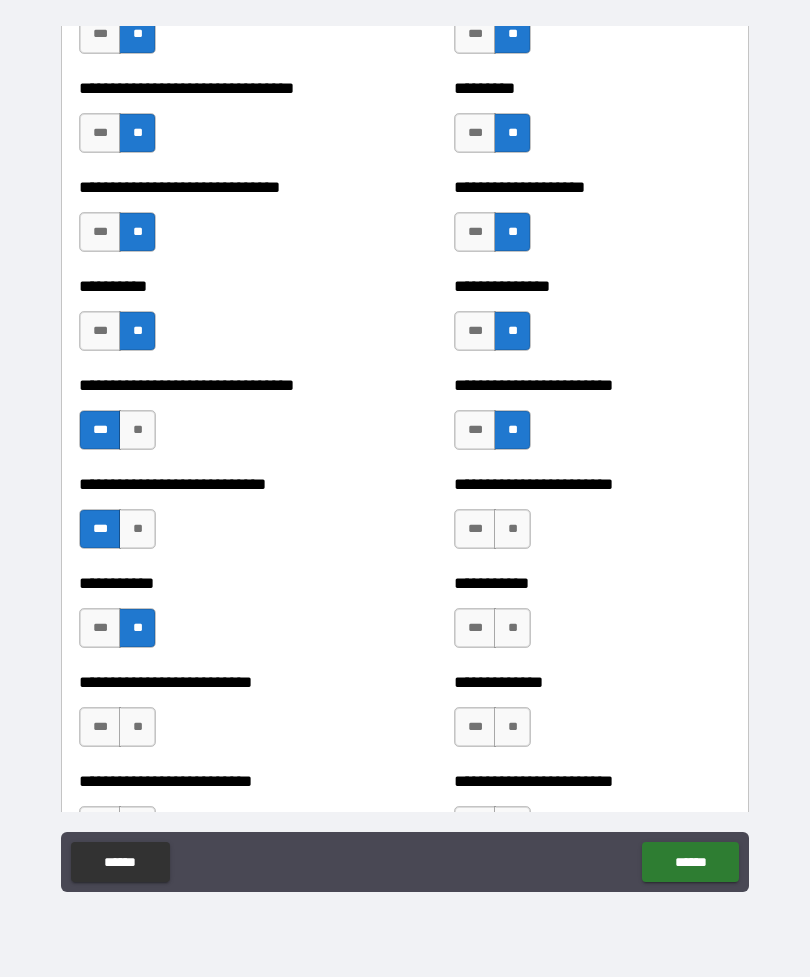 click on "**" at bounding box center [512, 529] 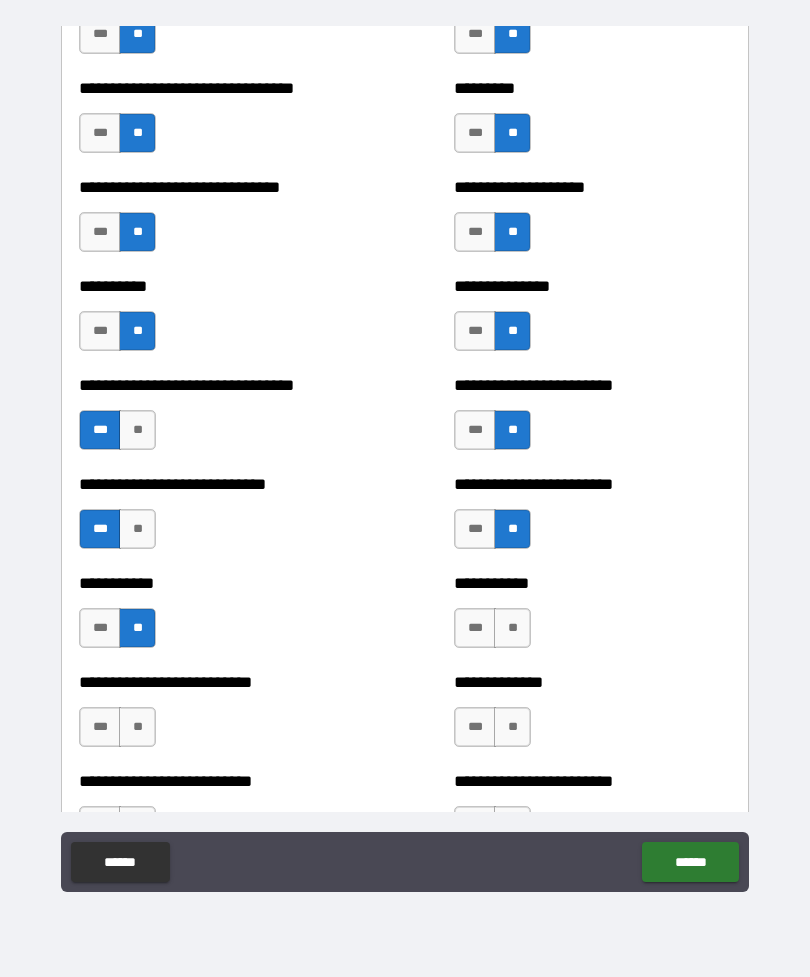 click on "**" at bounding box center [512, 628] 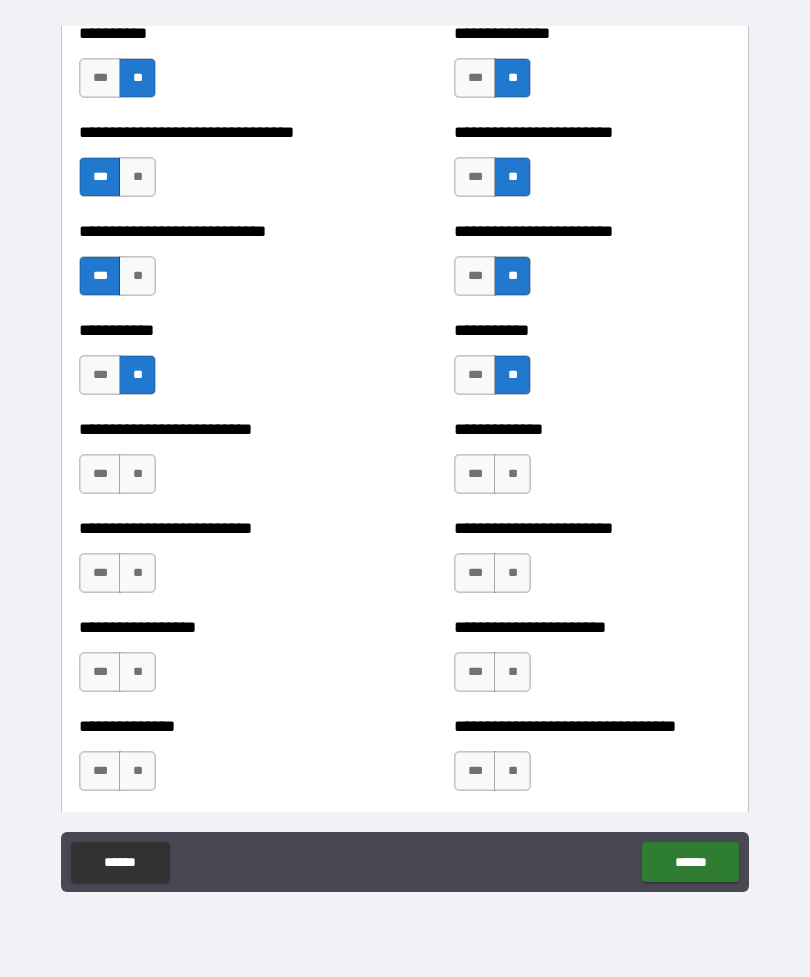 scroll, scrollTop: 5877, scrollLeft: 0, axis: vertical 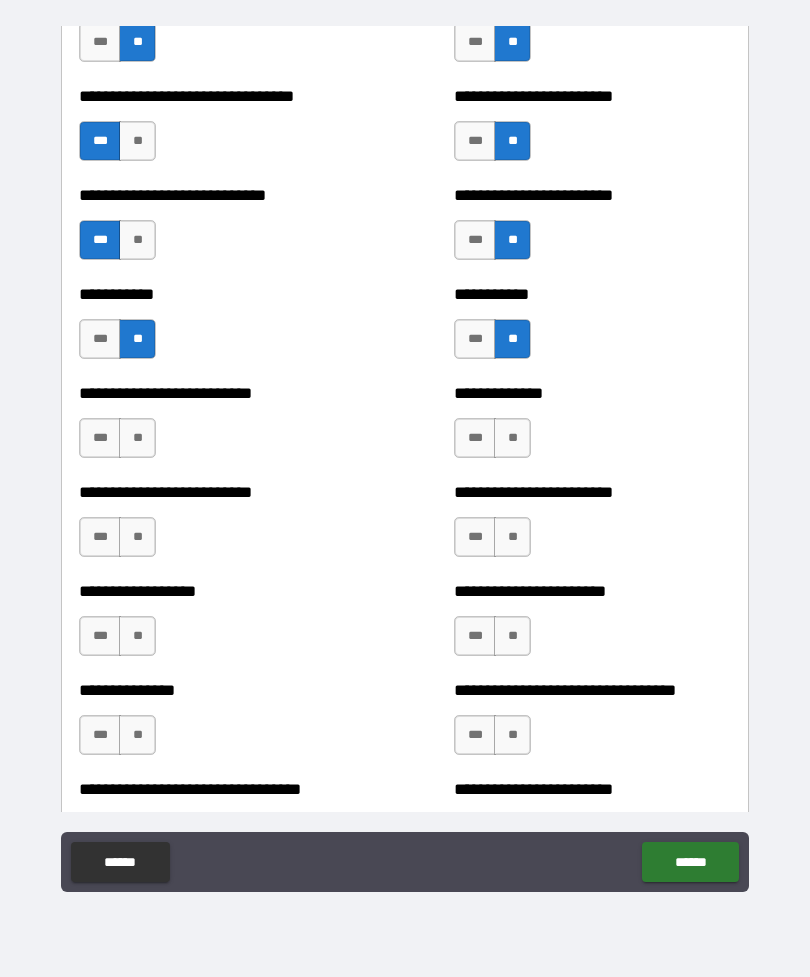 click on "**" at bounding box center [512, 438] 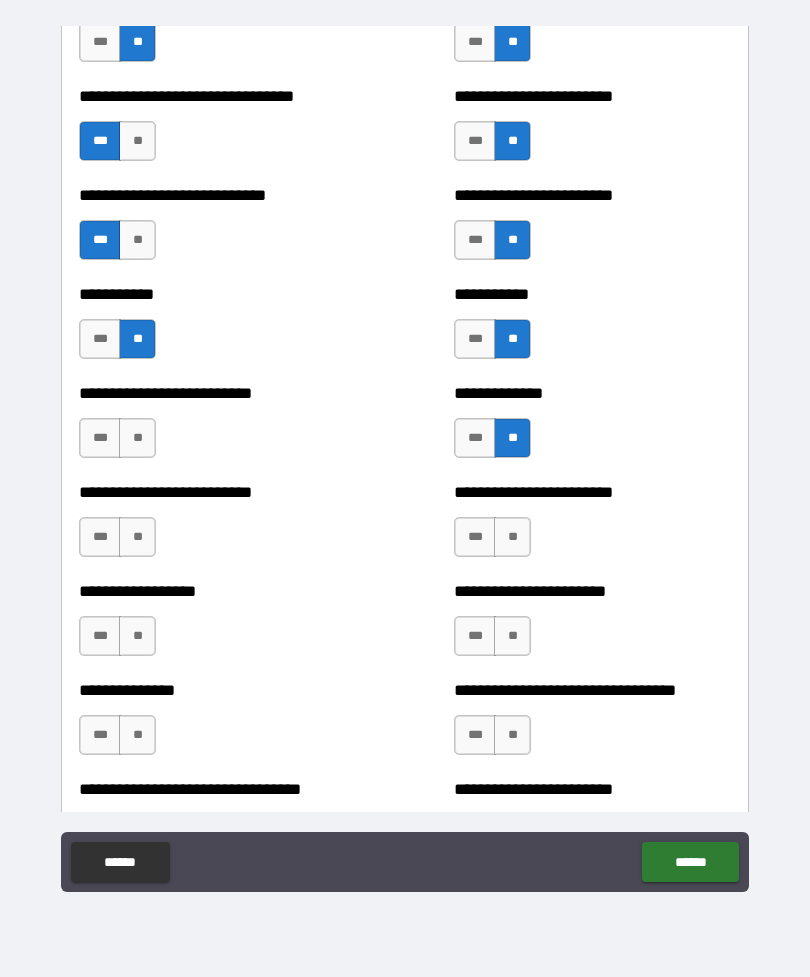 click on "**" at bounding box center (512, 537) 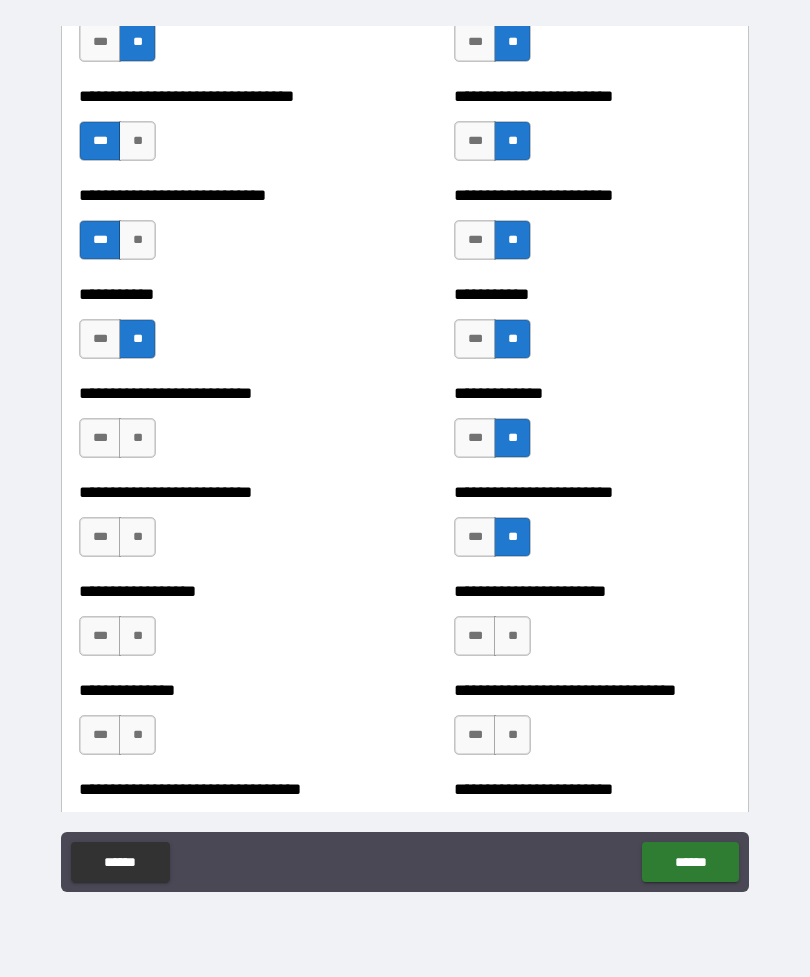 click on "**" at bounding box center [512, 636] 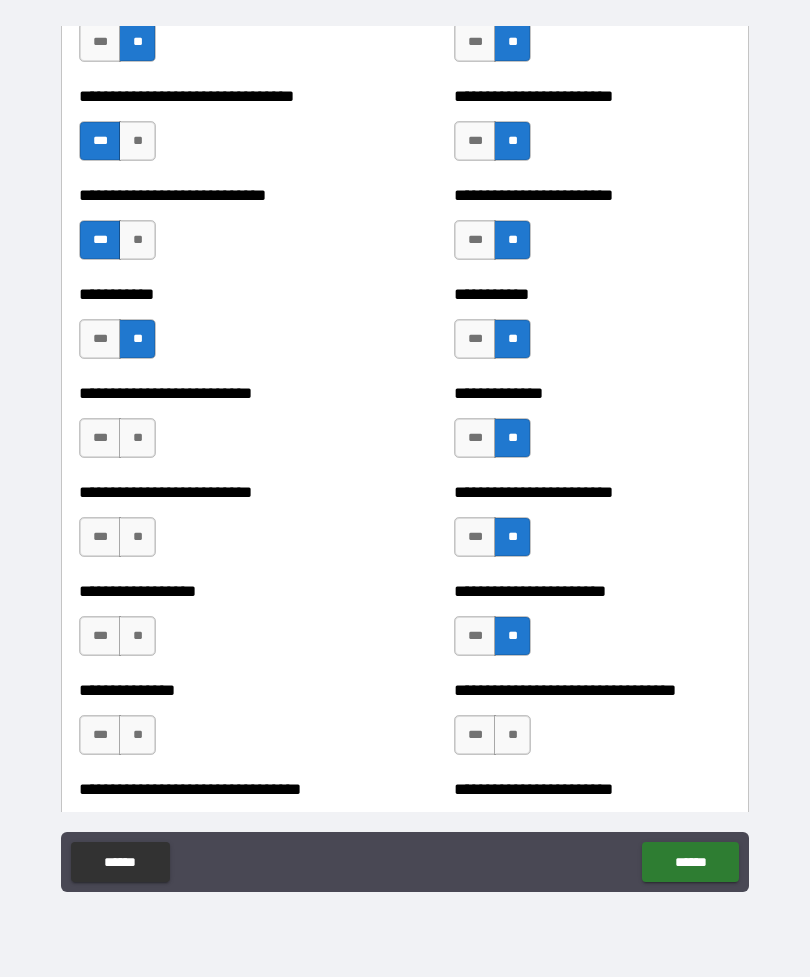 click on "**" at bounding box center [512, 735] 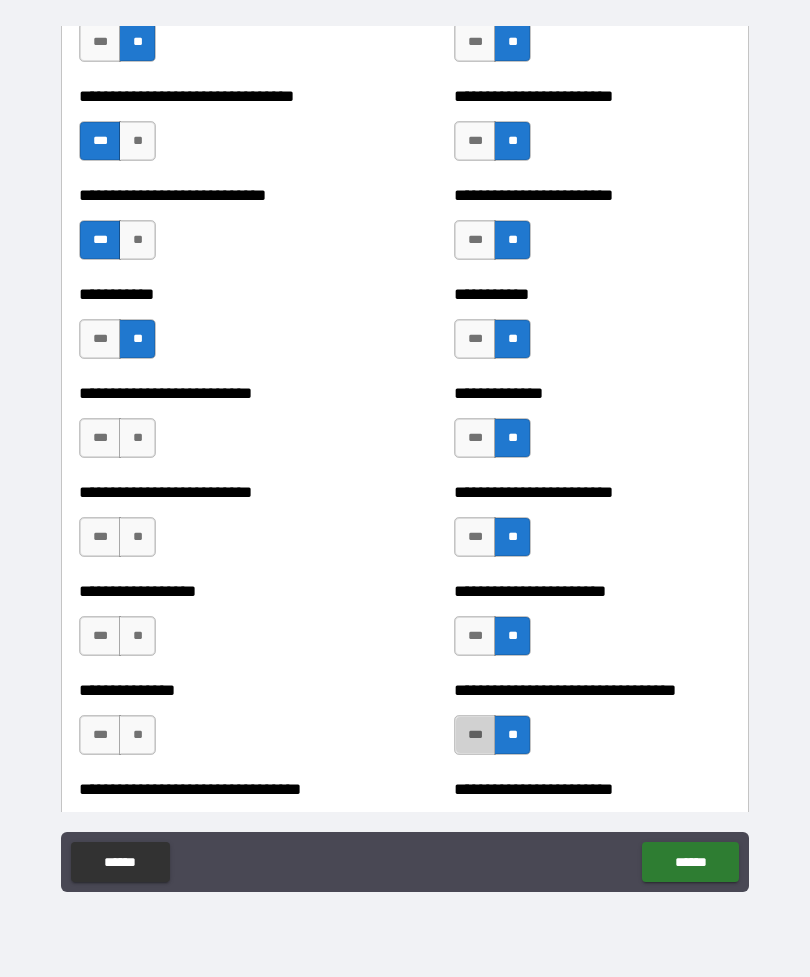 click on "***" at bounding box center (475, 735) 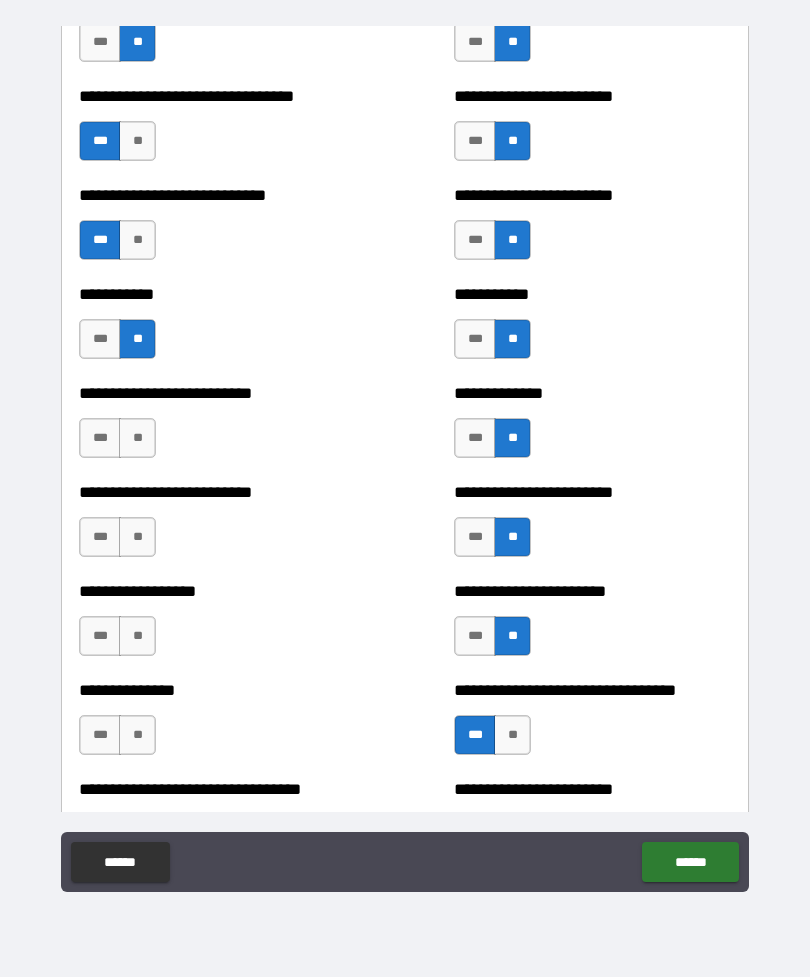 click on "**" at bounding box center (137, 438) 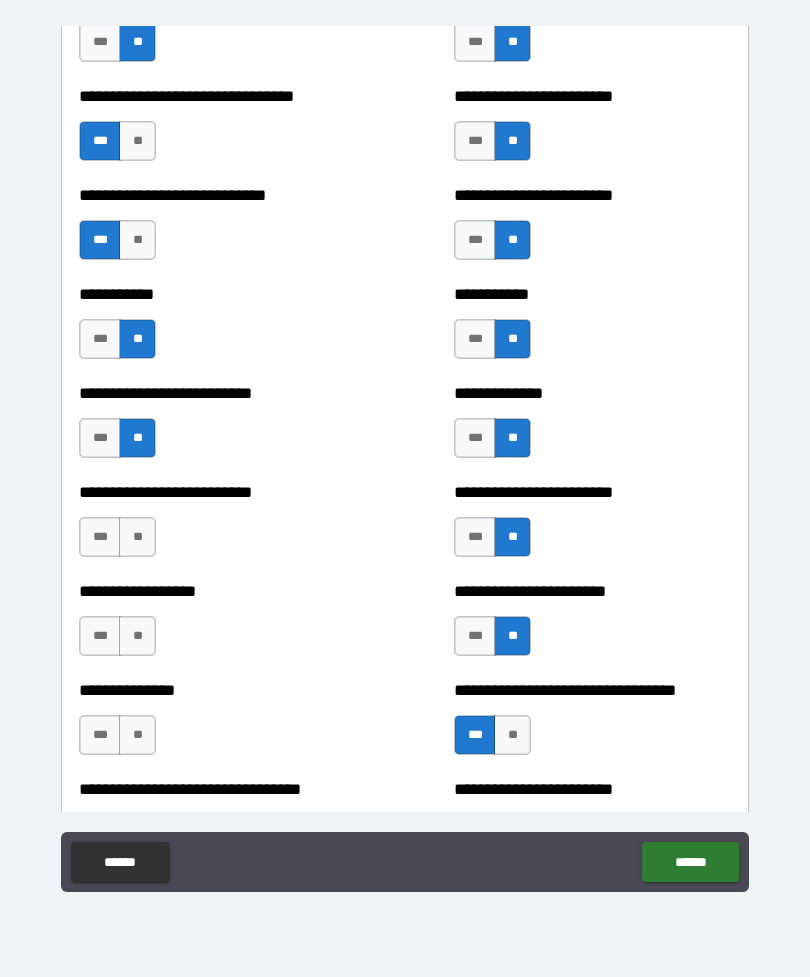 click on "**" at bounding box center (137, 537) 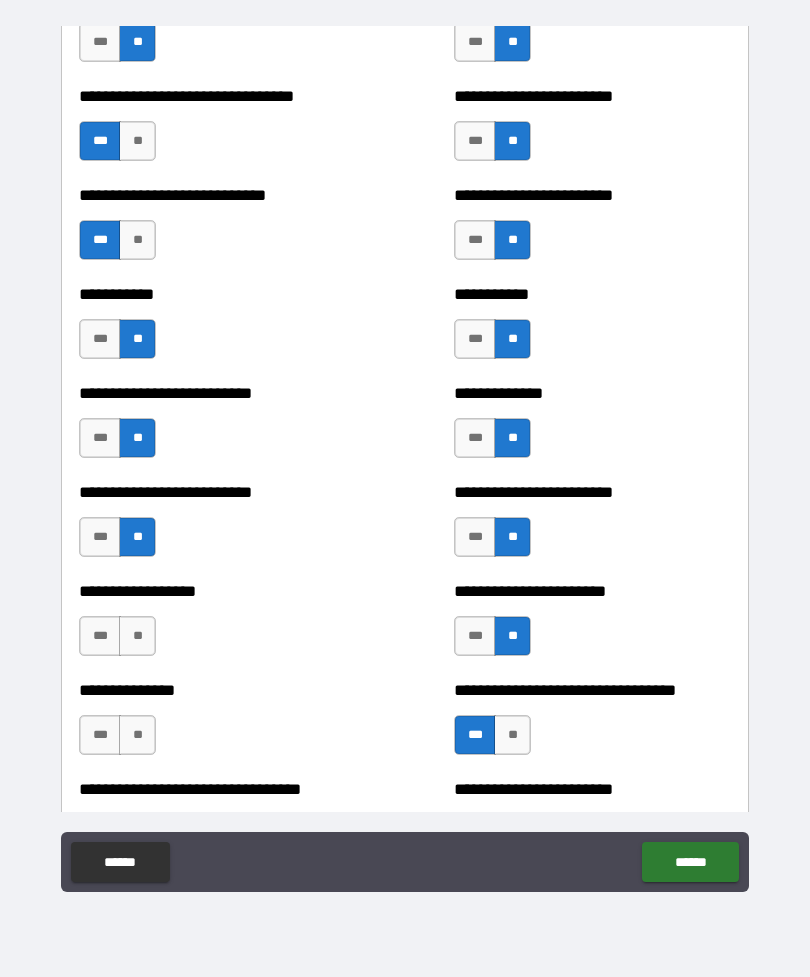 click on "**" at bounding box center (137, 636) 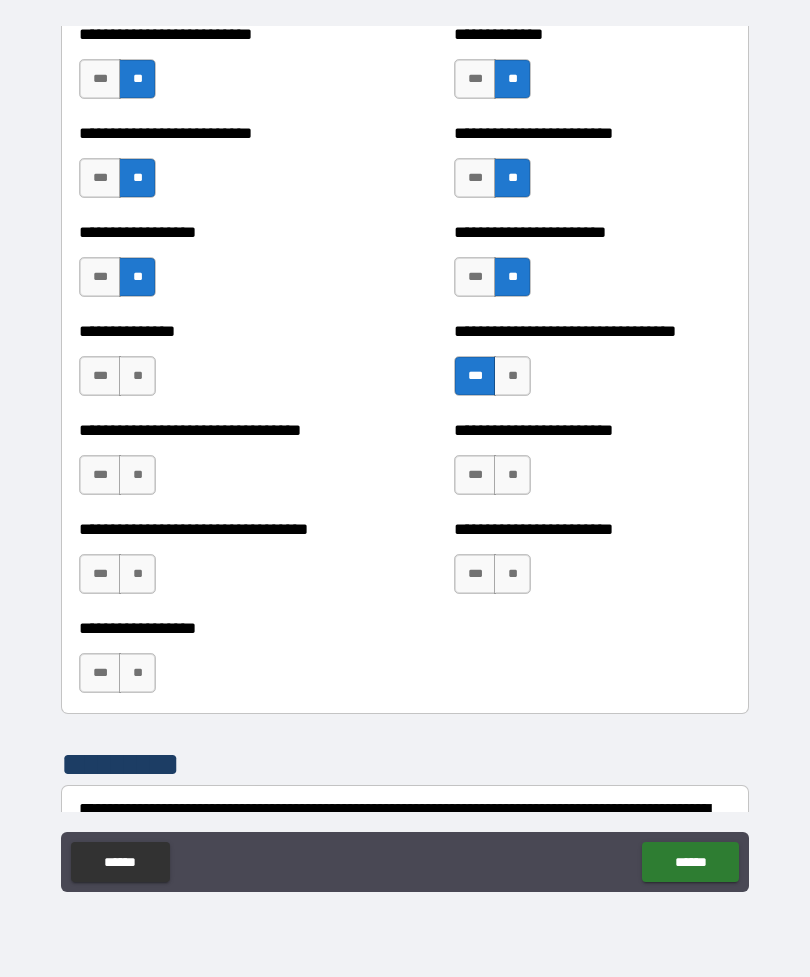 scroll, scrollTop: 6238, scrollLeft: 0, axis: vertical 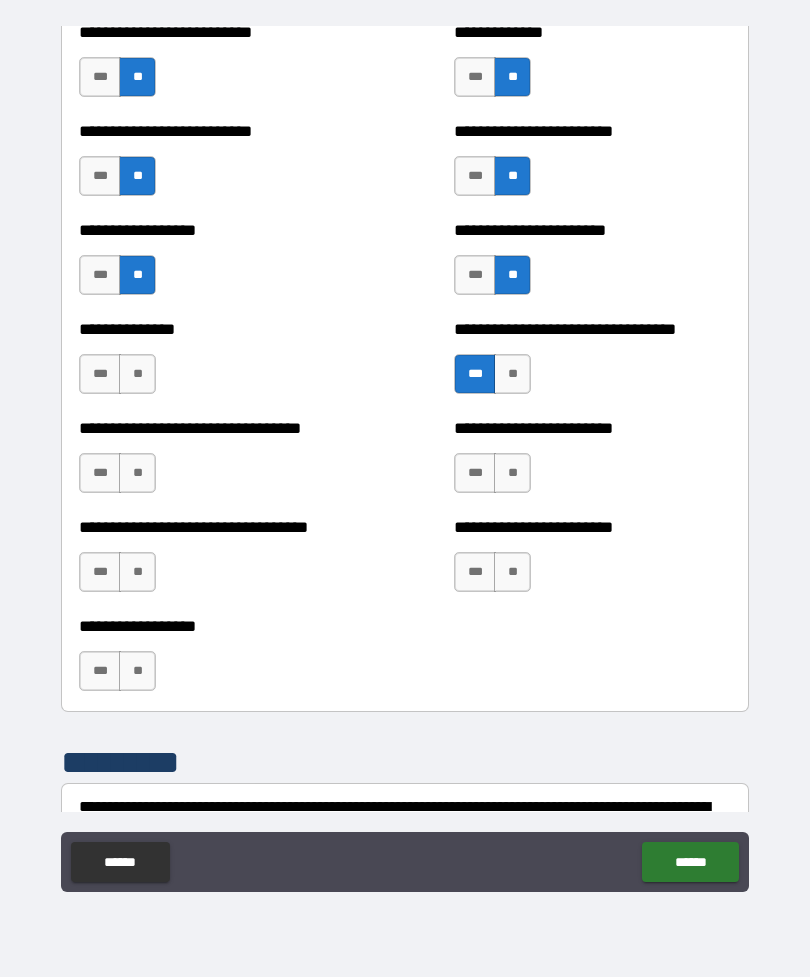 click on "***" at bounding box center (100, 473) 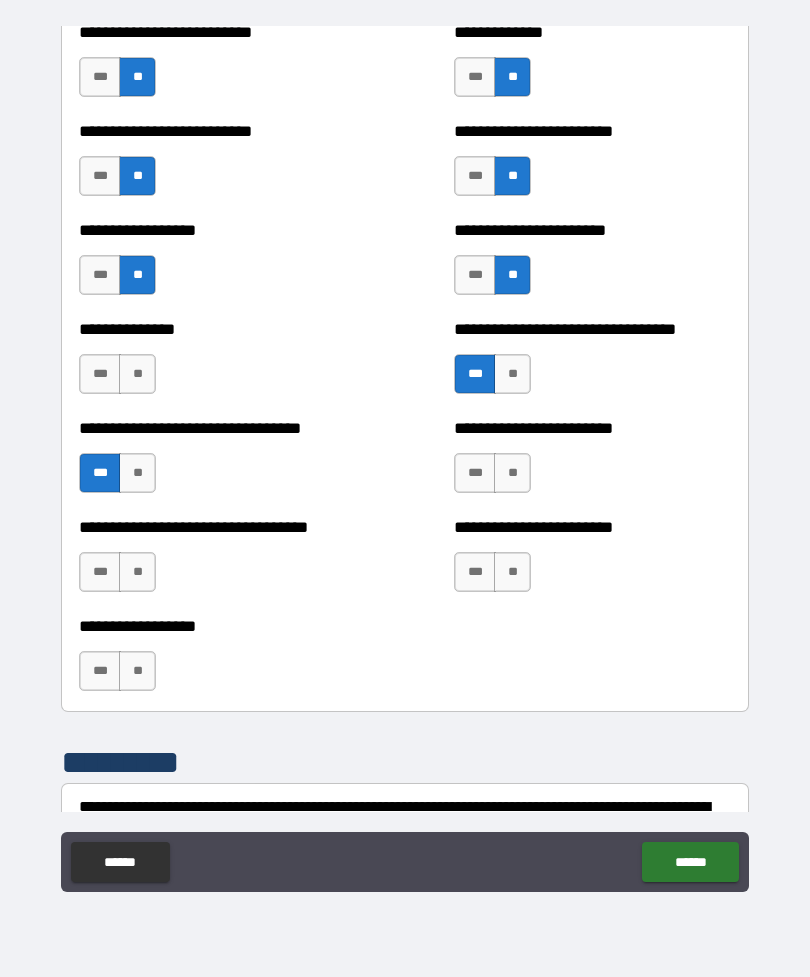 click on "**" at bounding box center (137, 473) 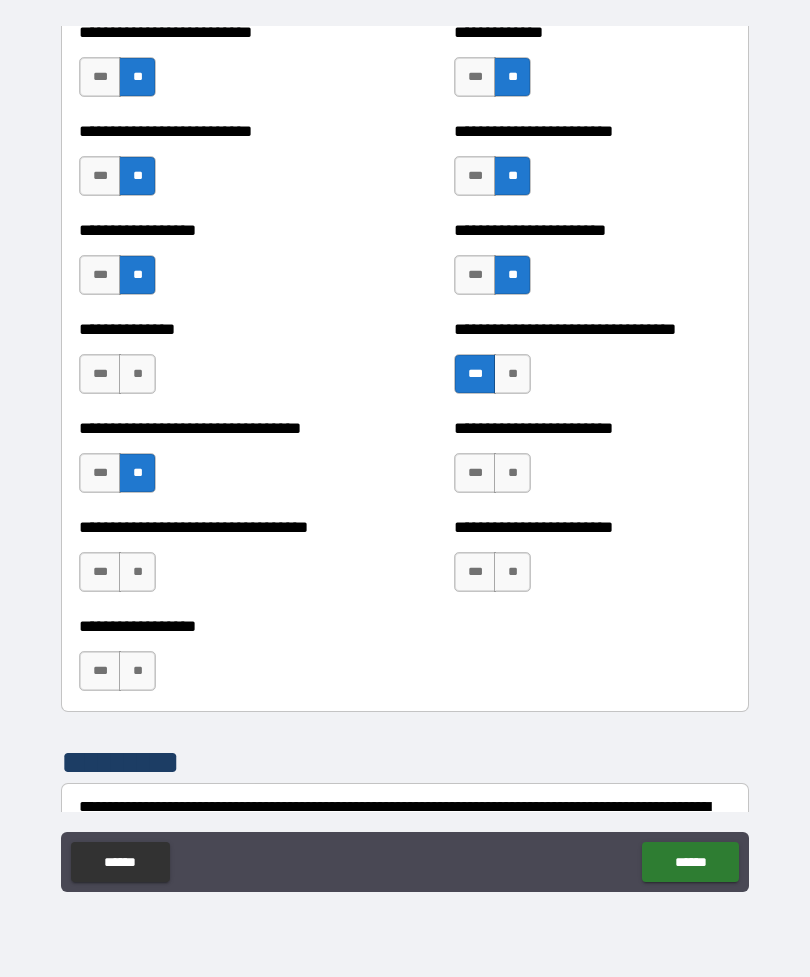 click on "**" at bounding box center (137, 374) 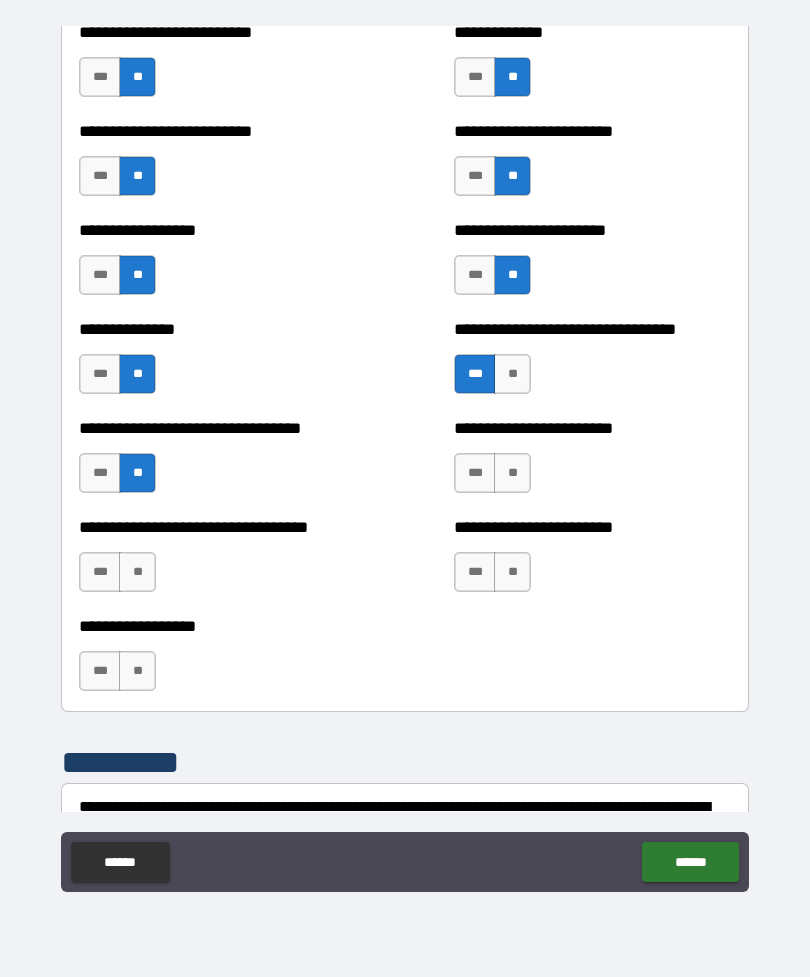 click on "**" at bounding box center (137, 572) 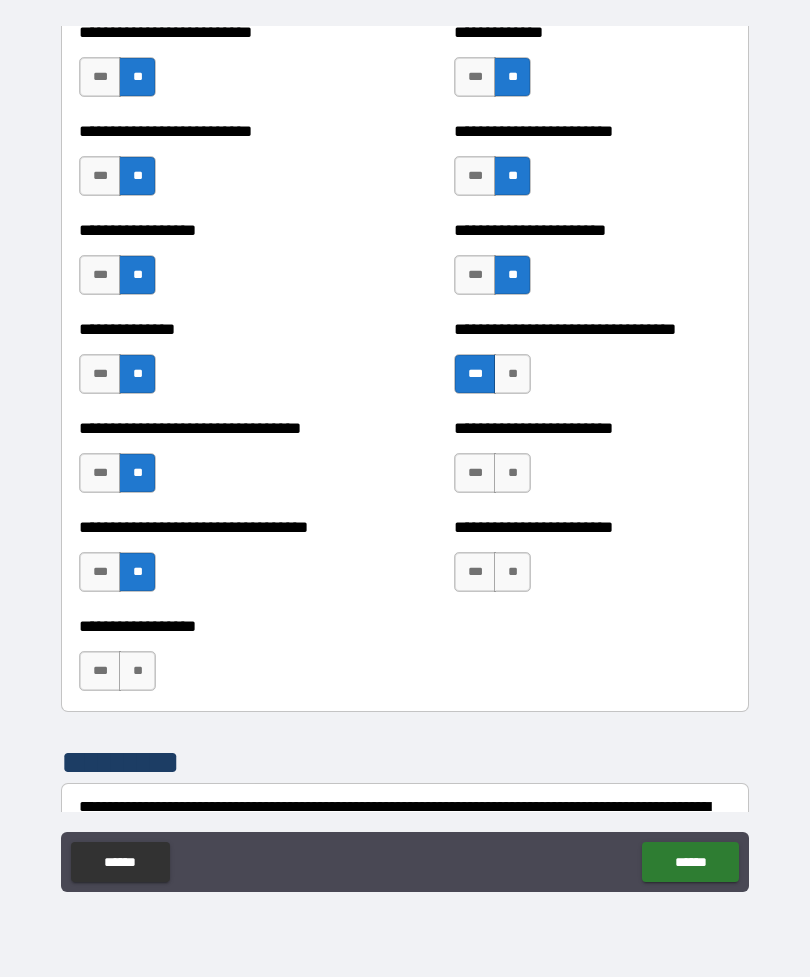click on "**" at bounding box center [137, 671] 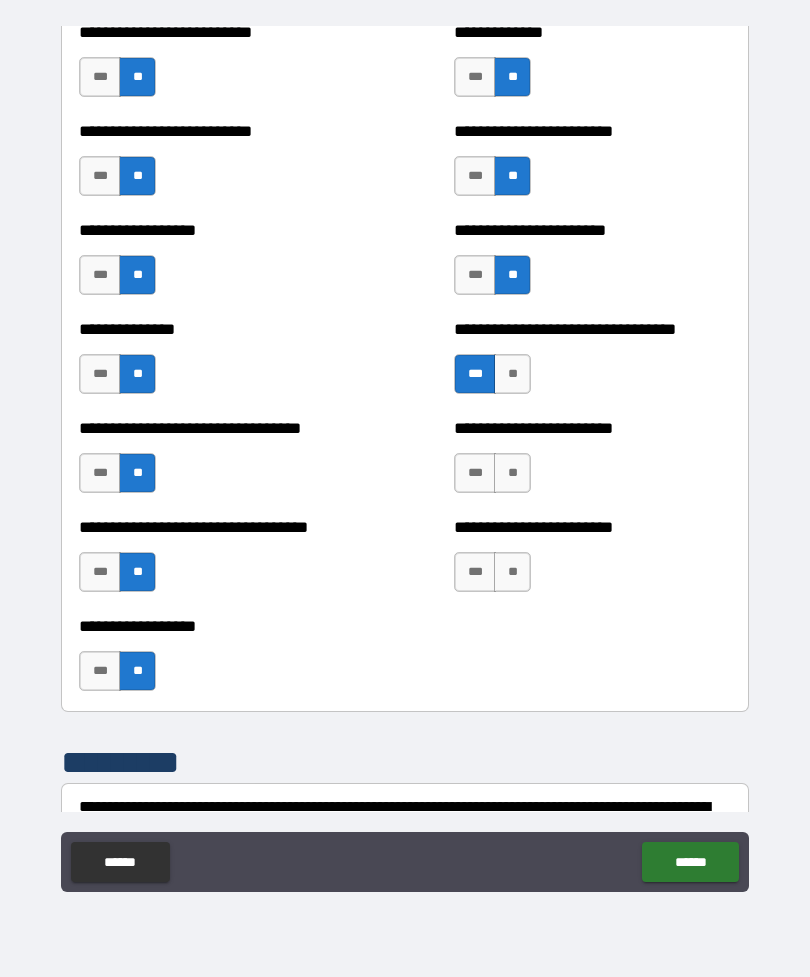click on "**" at bounding box center [512, 572] 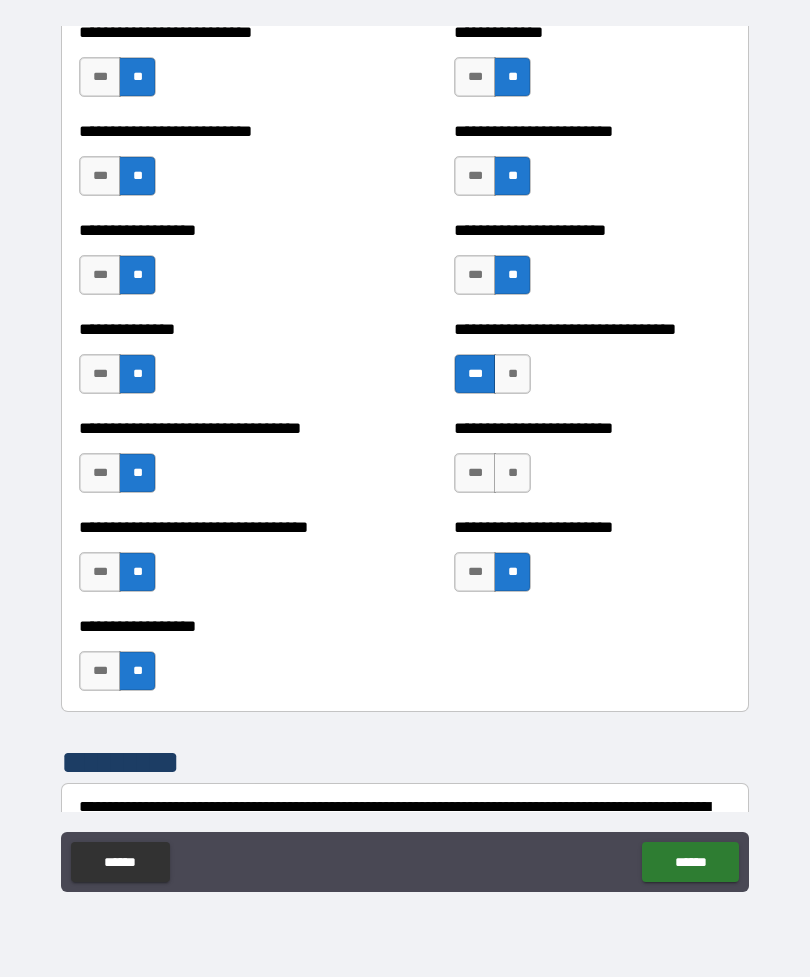 click on "**" at bounding box center (512, 473) 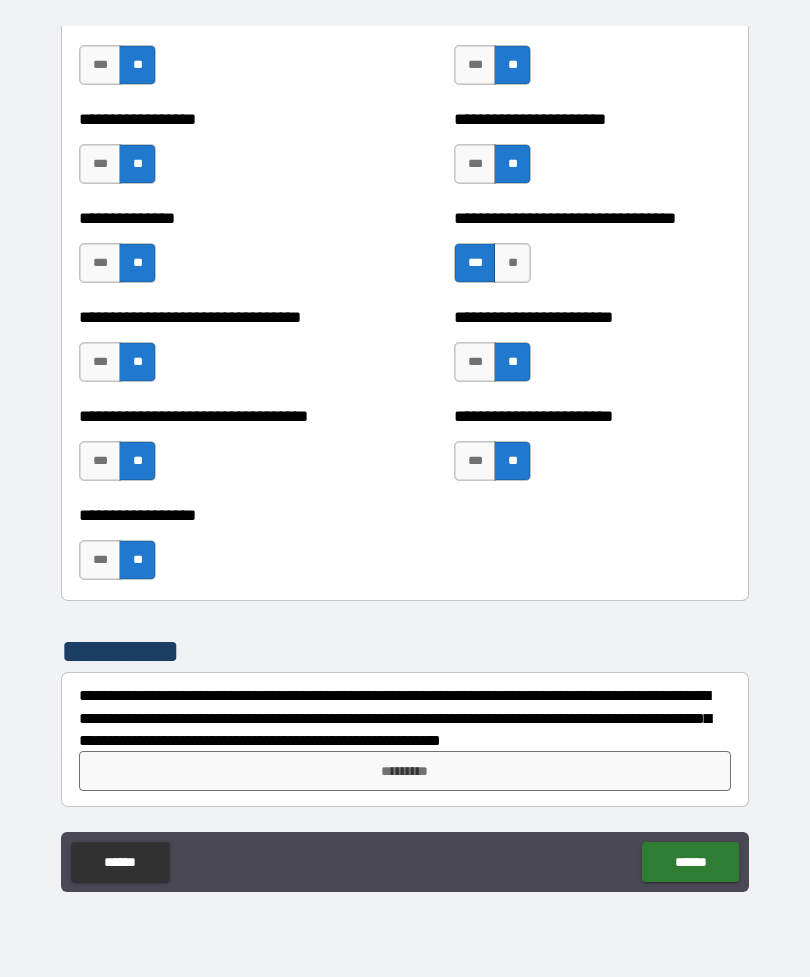 scroll, scrollTop: 6349, scrollLeft: 0, axis: vertical 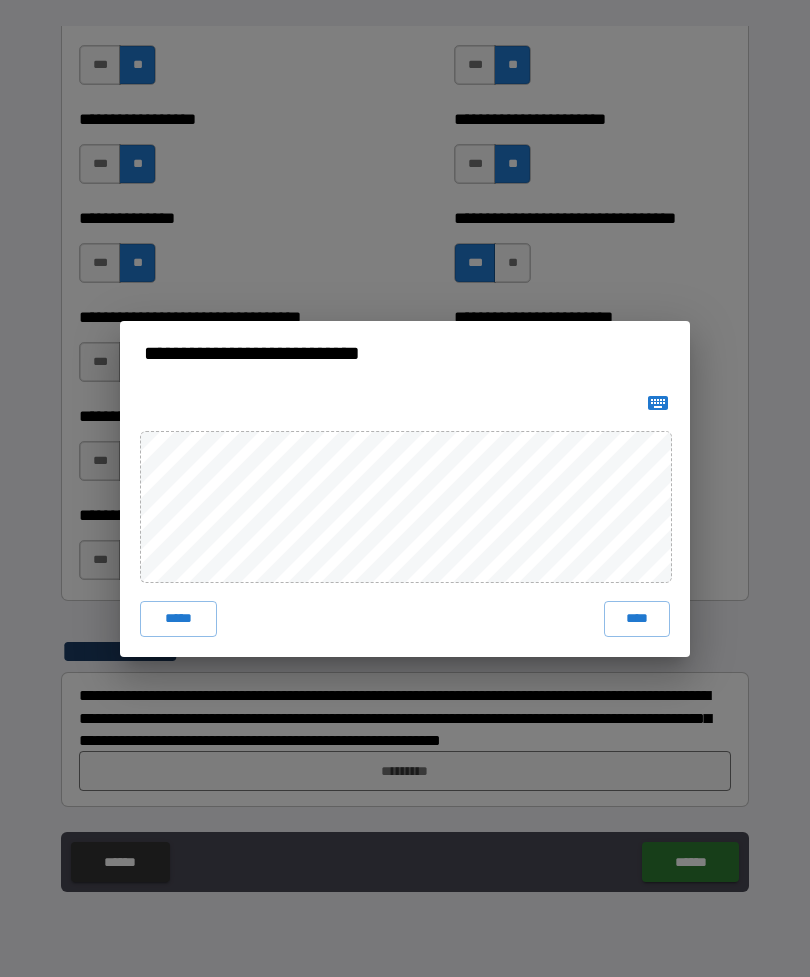 click on "****" at bounding box center (637, 619) 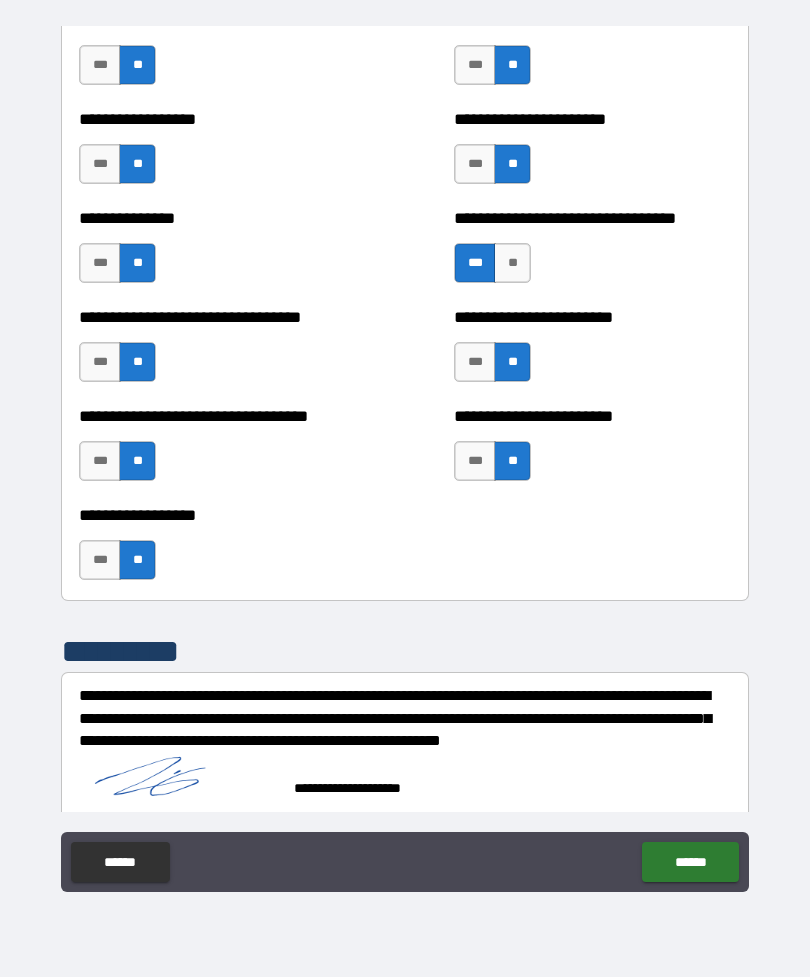 click on "******" at bounding box center (690, 862) 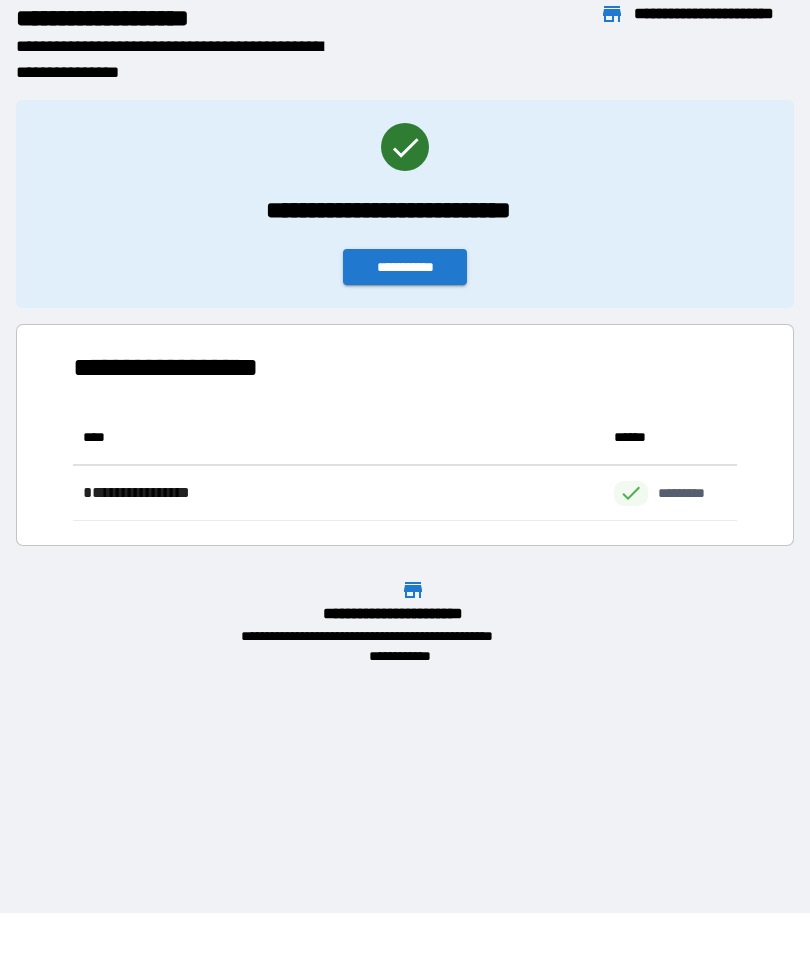scroll, scrollTop: 111, scrollLeft: 664, axis: both 